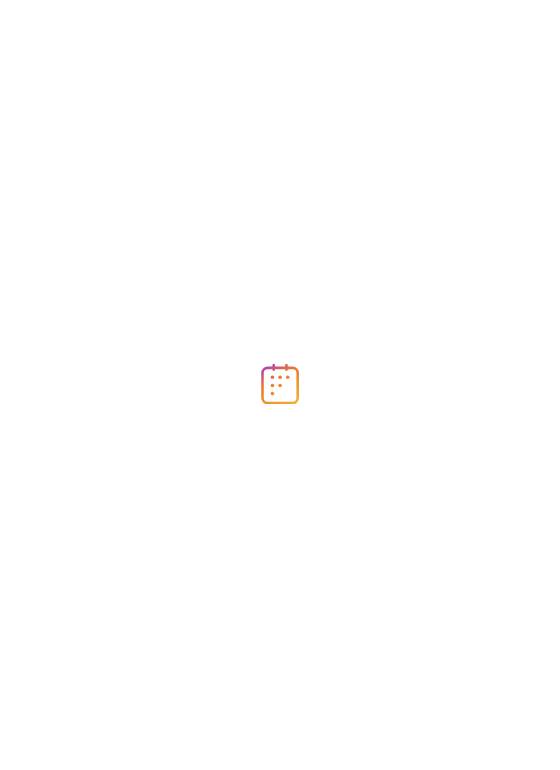 scroll, scrollTop: 0, scrollLeft: 0, axis: both 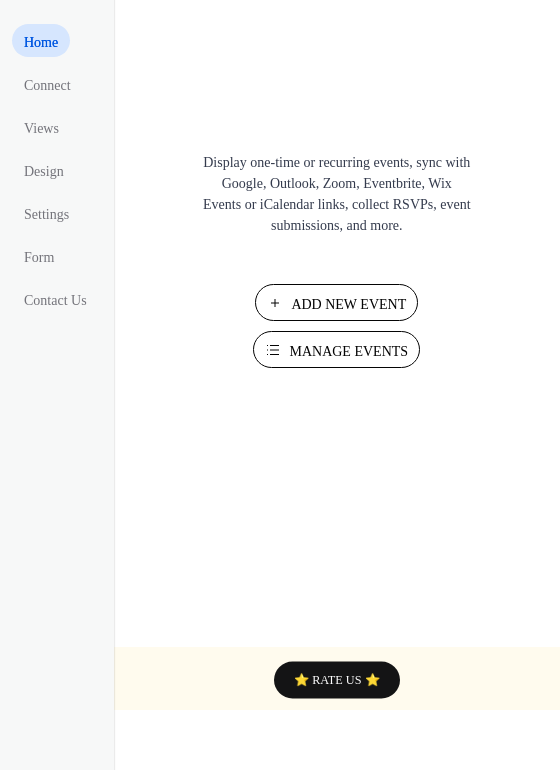 click on "Add New Event" at bounding box center [348, 304] 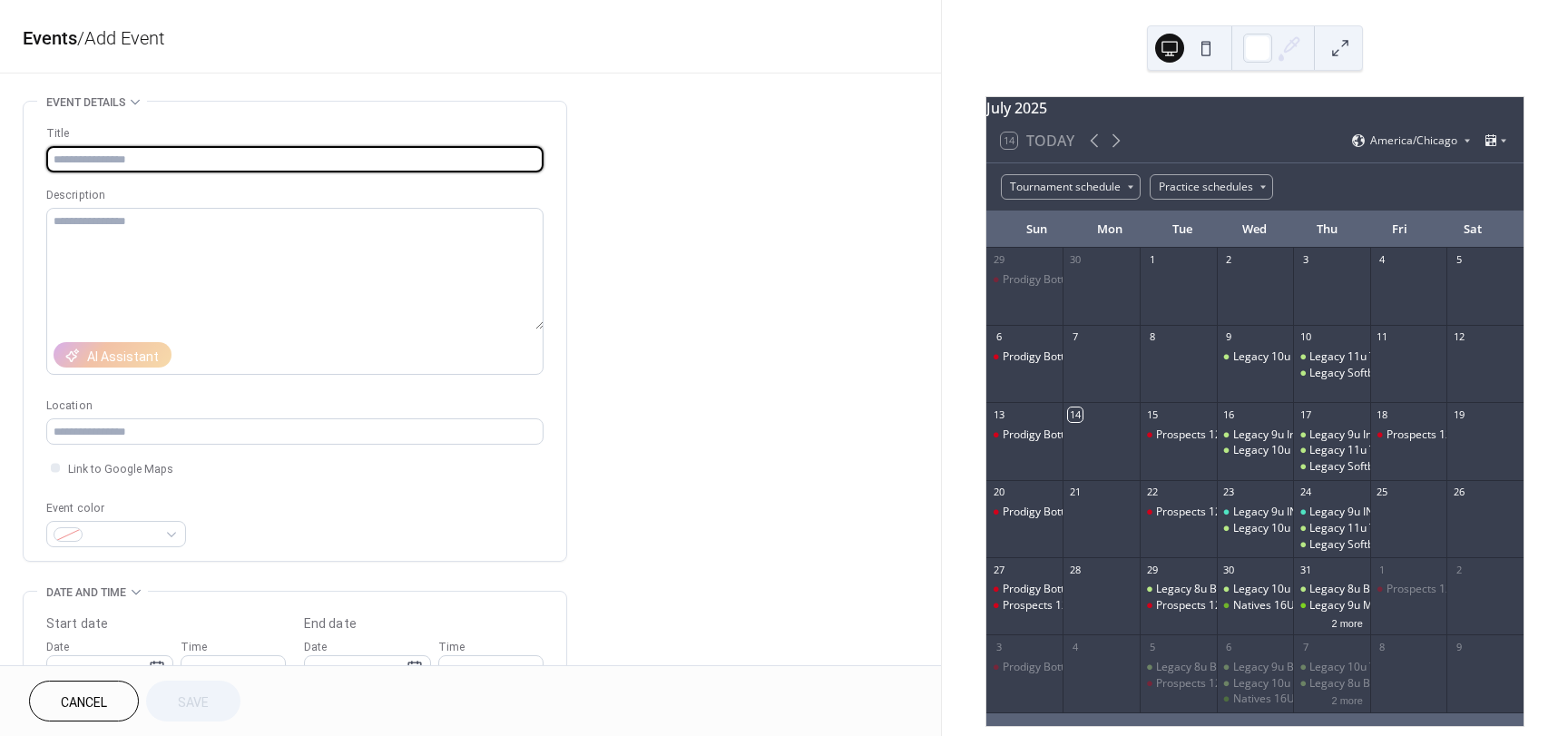scroll, scrollTop: 0, scrollLeft: 0, axis: both 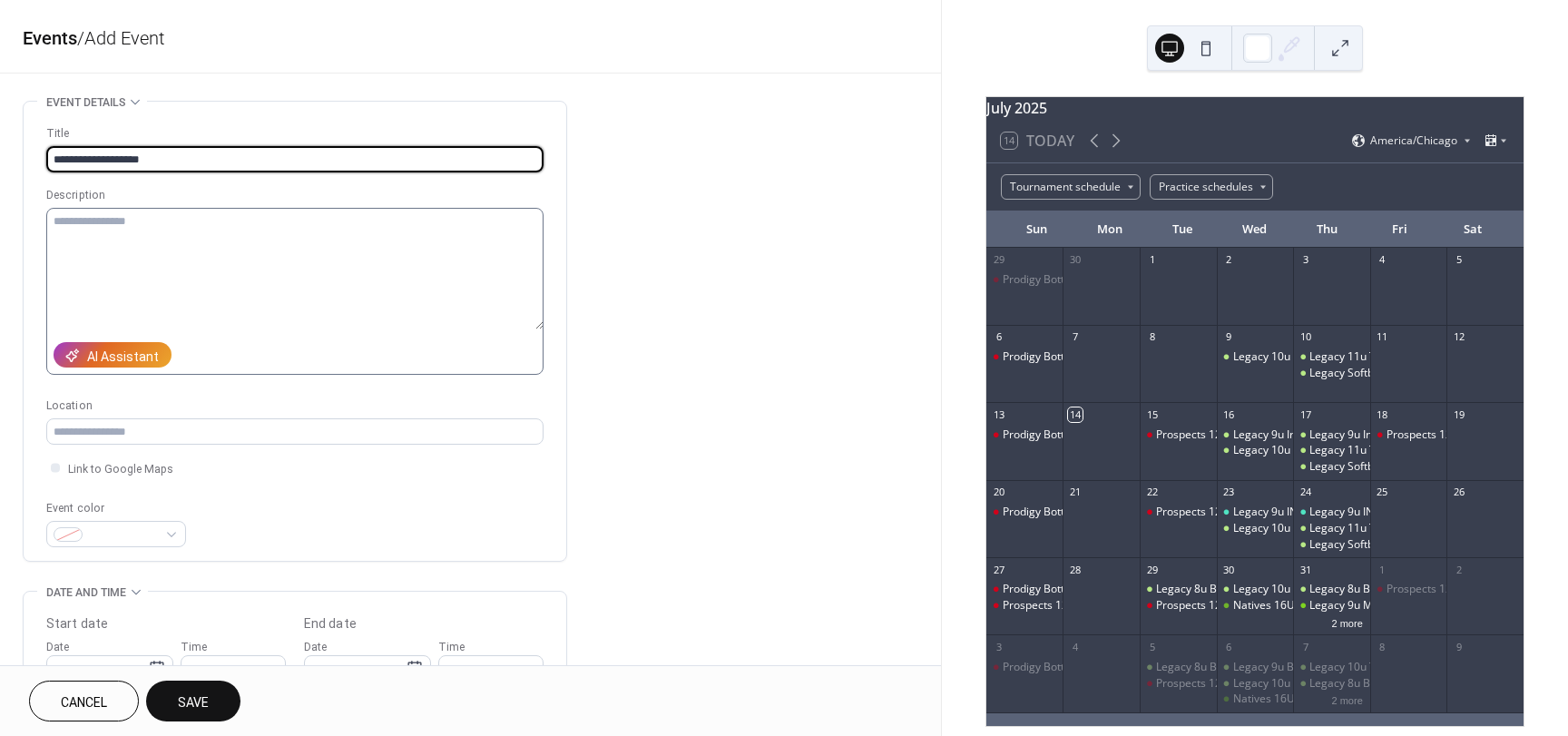 type on "**********" 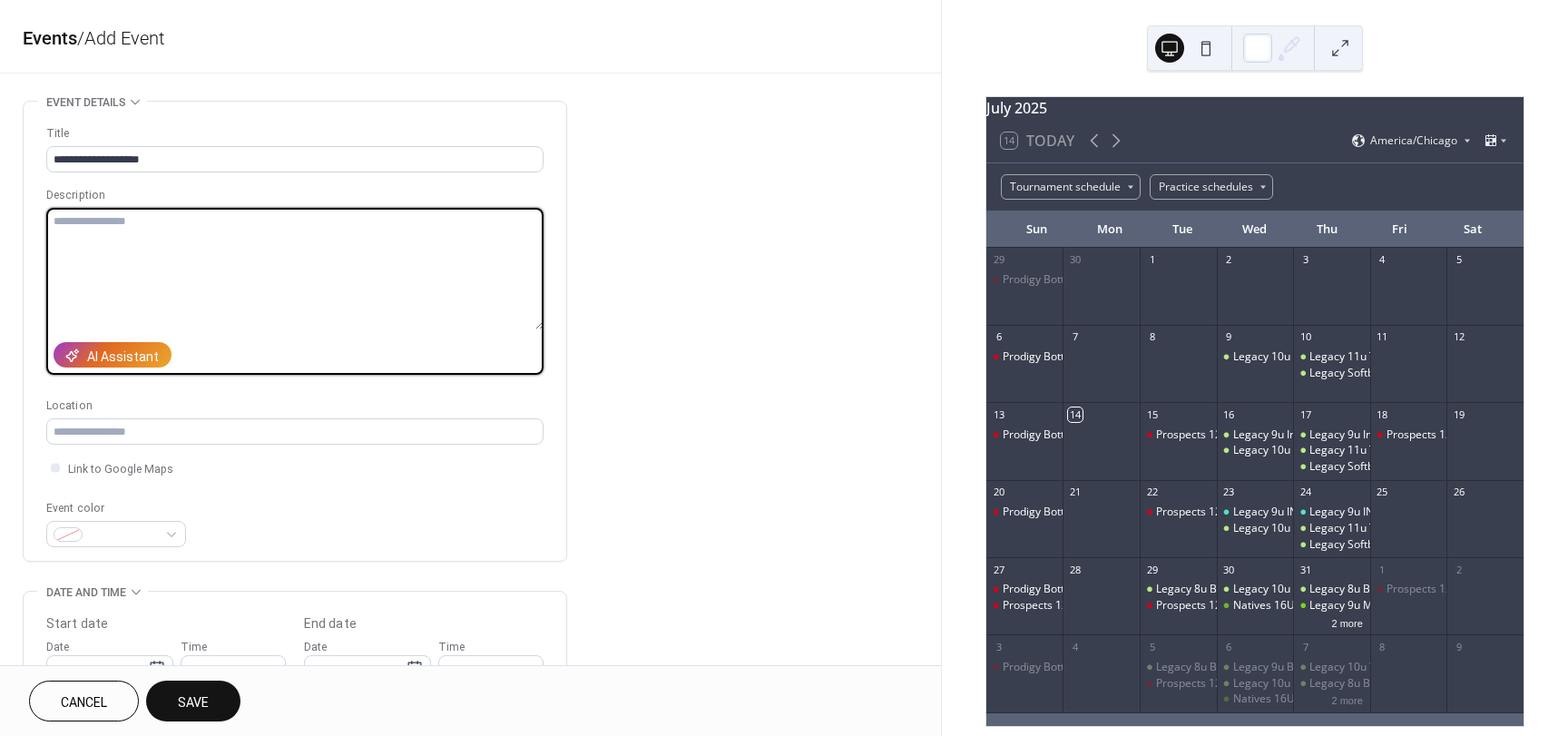 click at bounding box center (295, 269) 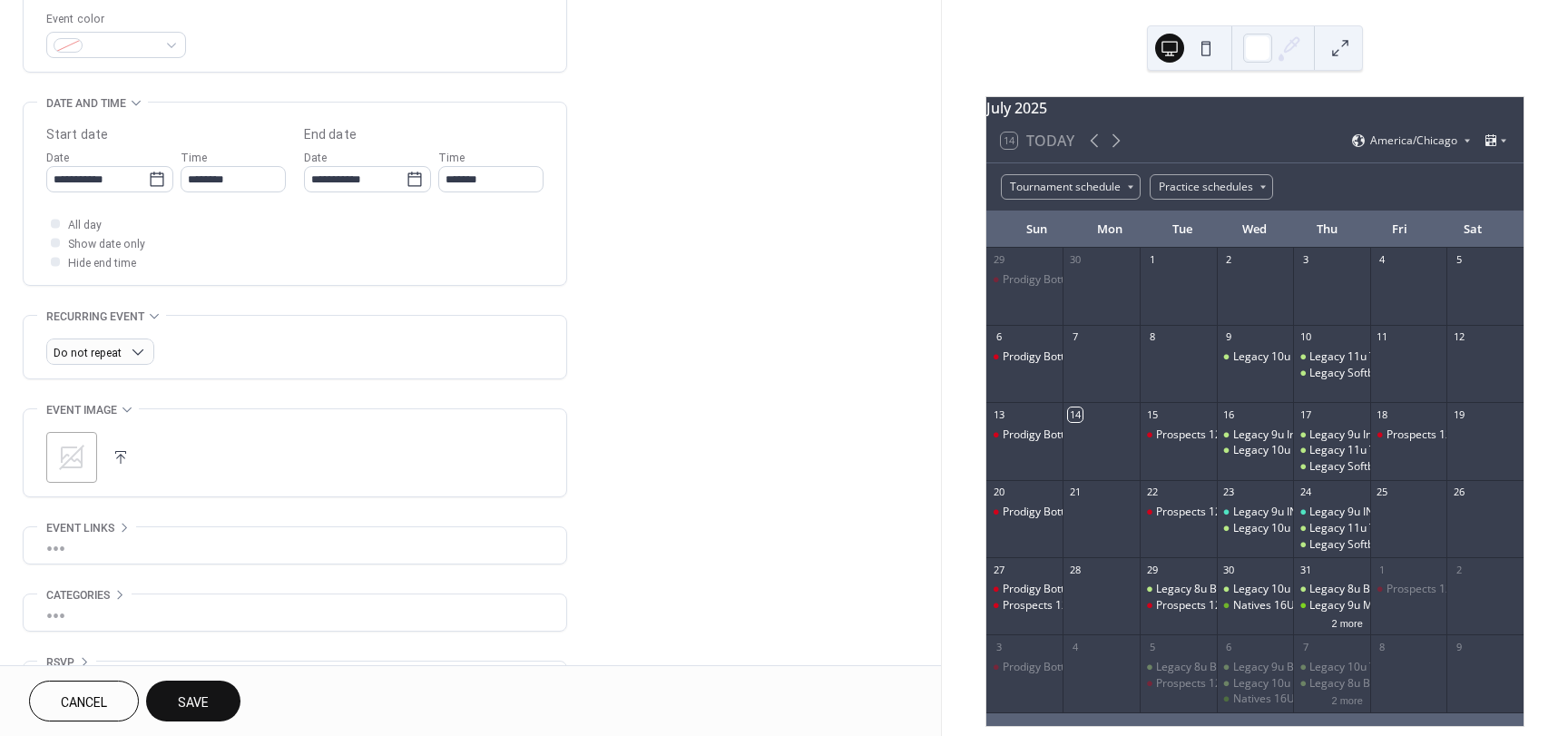scroll, scrollTop: 541, scrollLeft: 0, axis: vertical 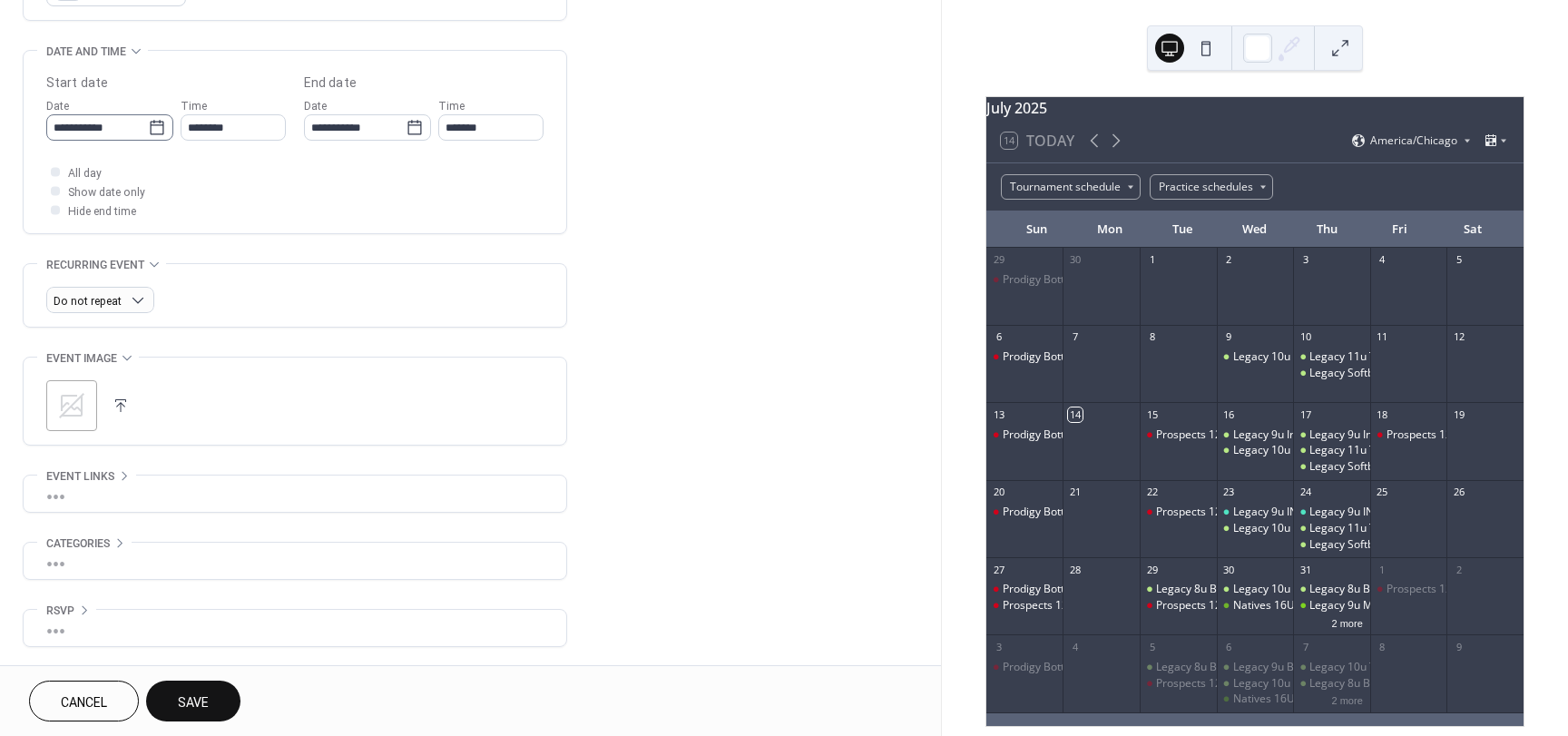 type on "**********" 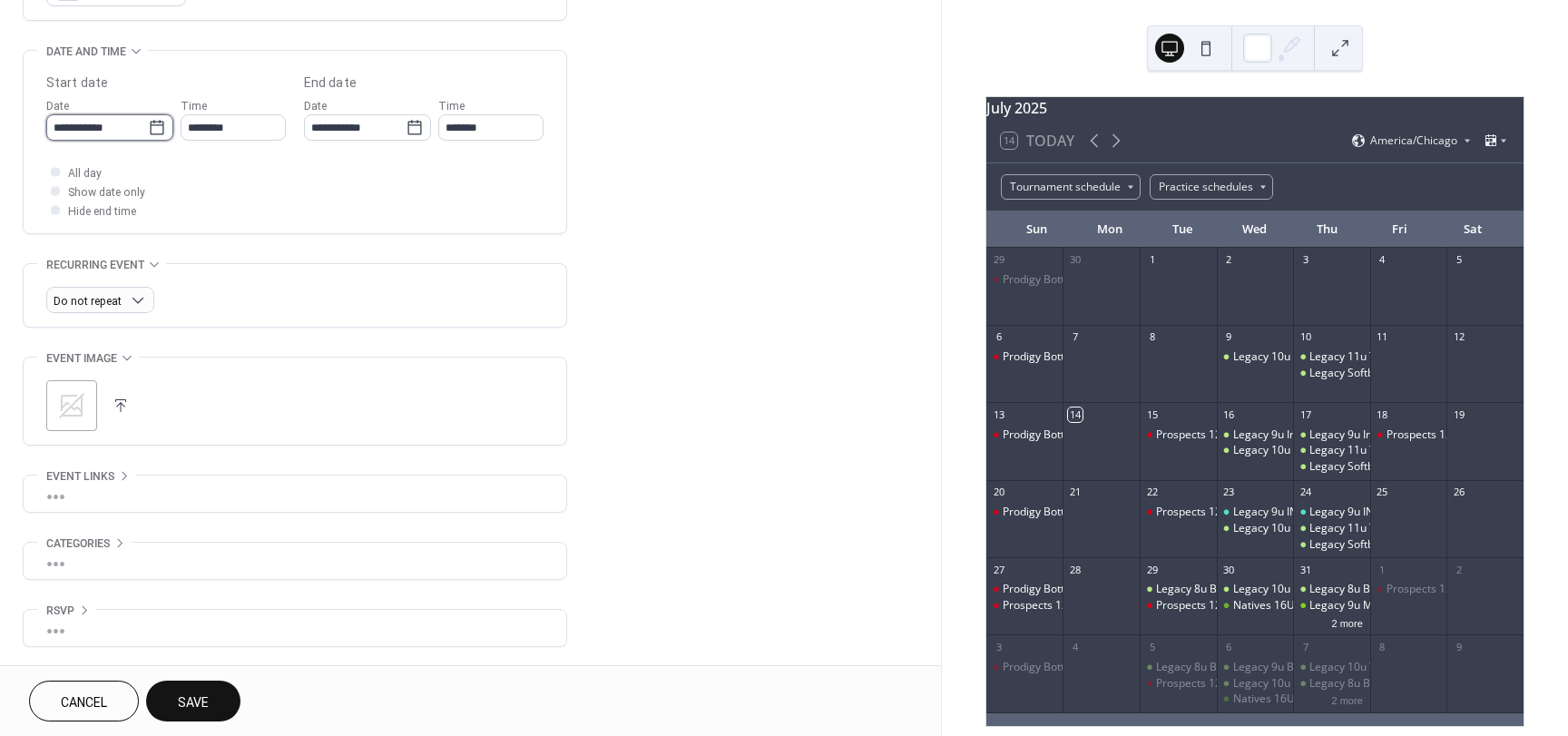 click on "**********" at bounding box center [97, 127] 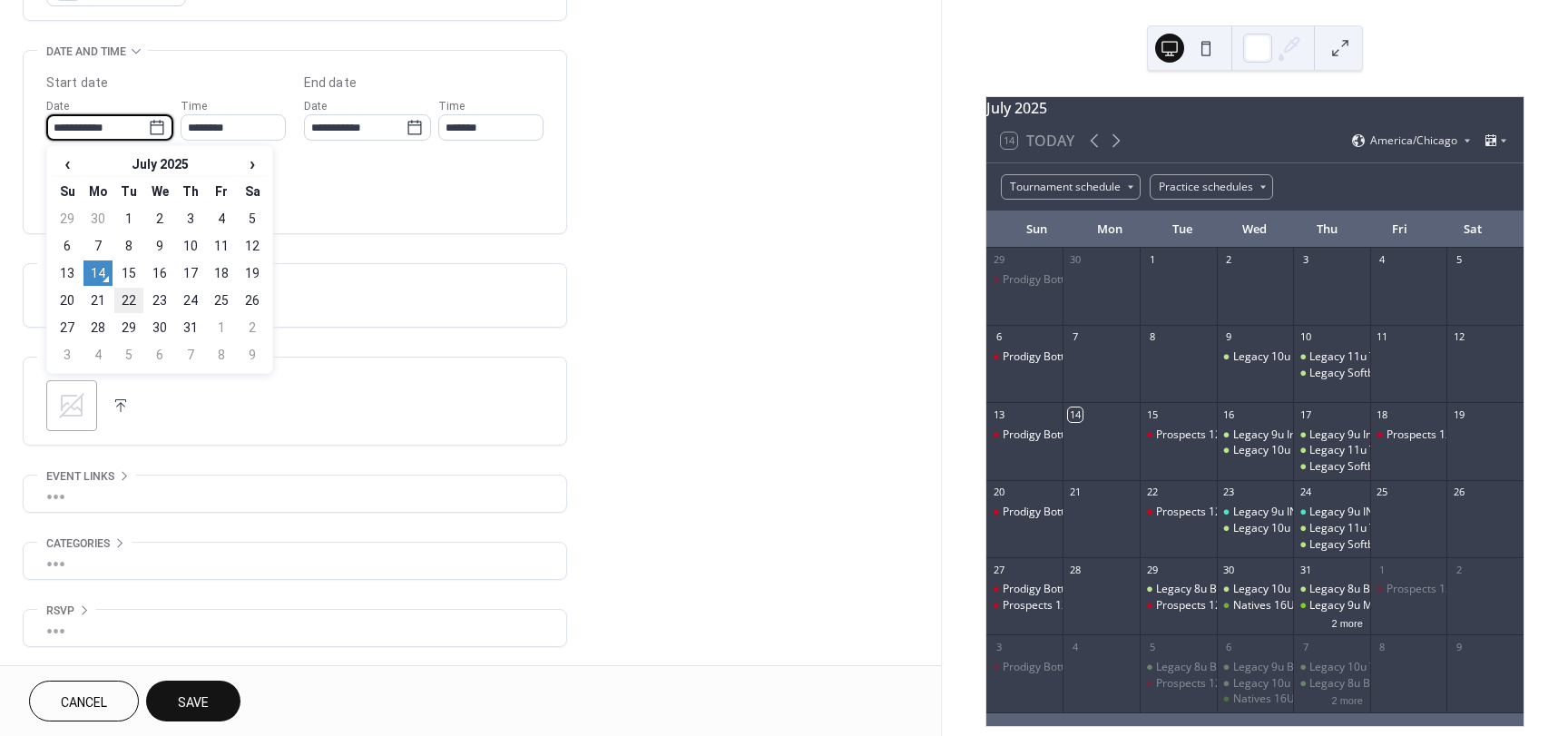 click on "22" at bounding box center (129, 300) 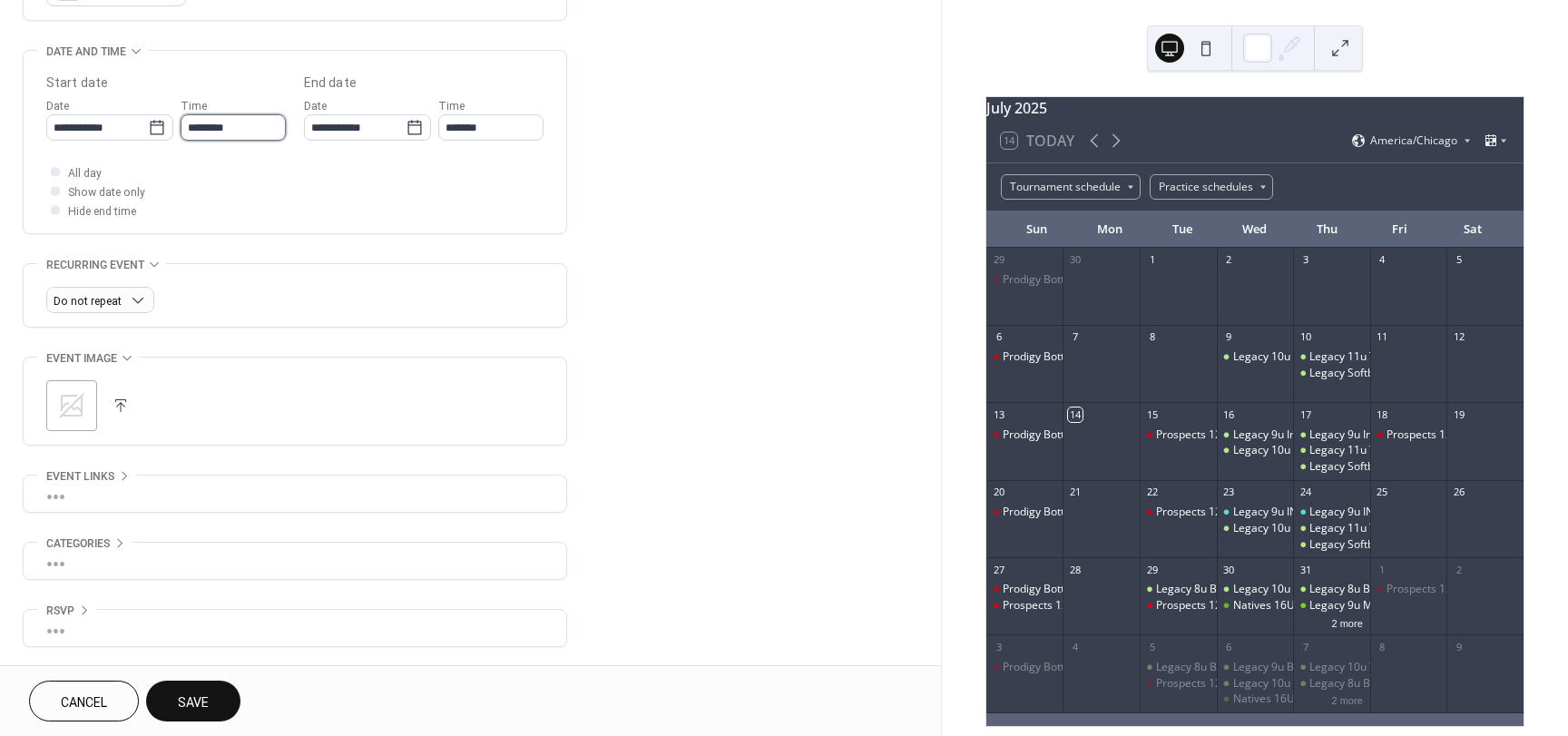click on "********" at bounding box center (233, 127) 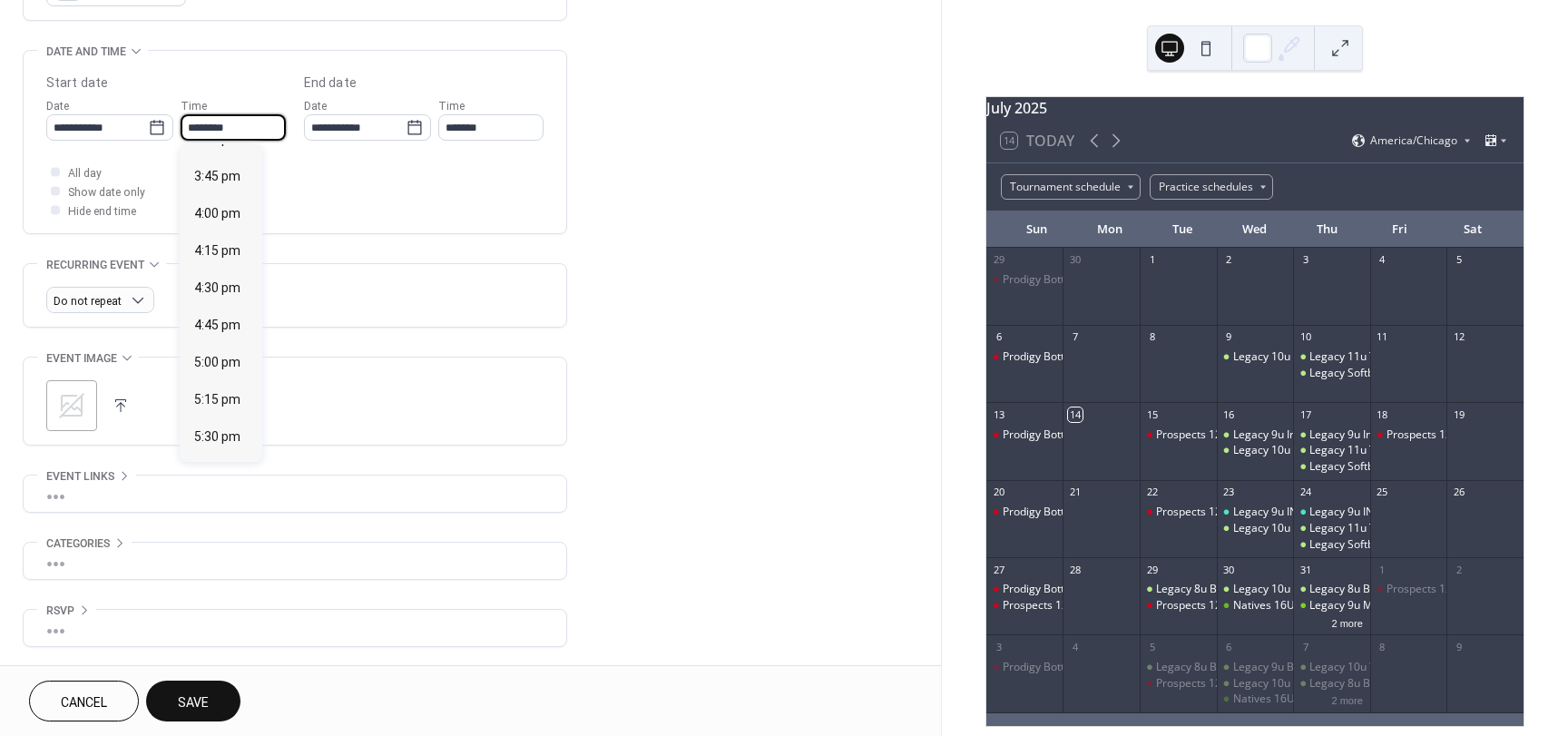 scroll, scrollTop: 2512, scrollLeft: 0, axis: vertical 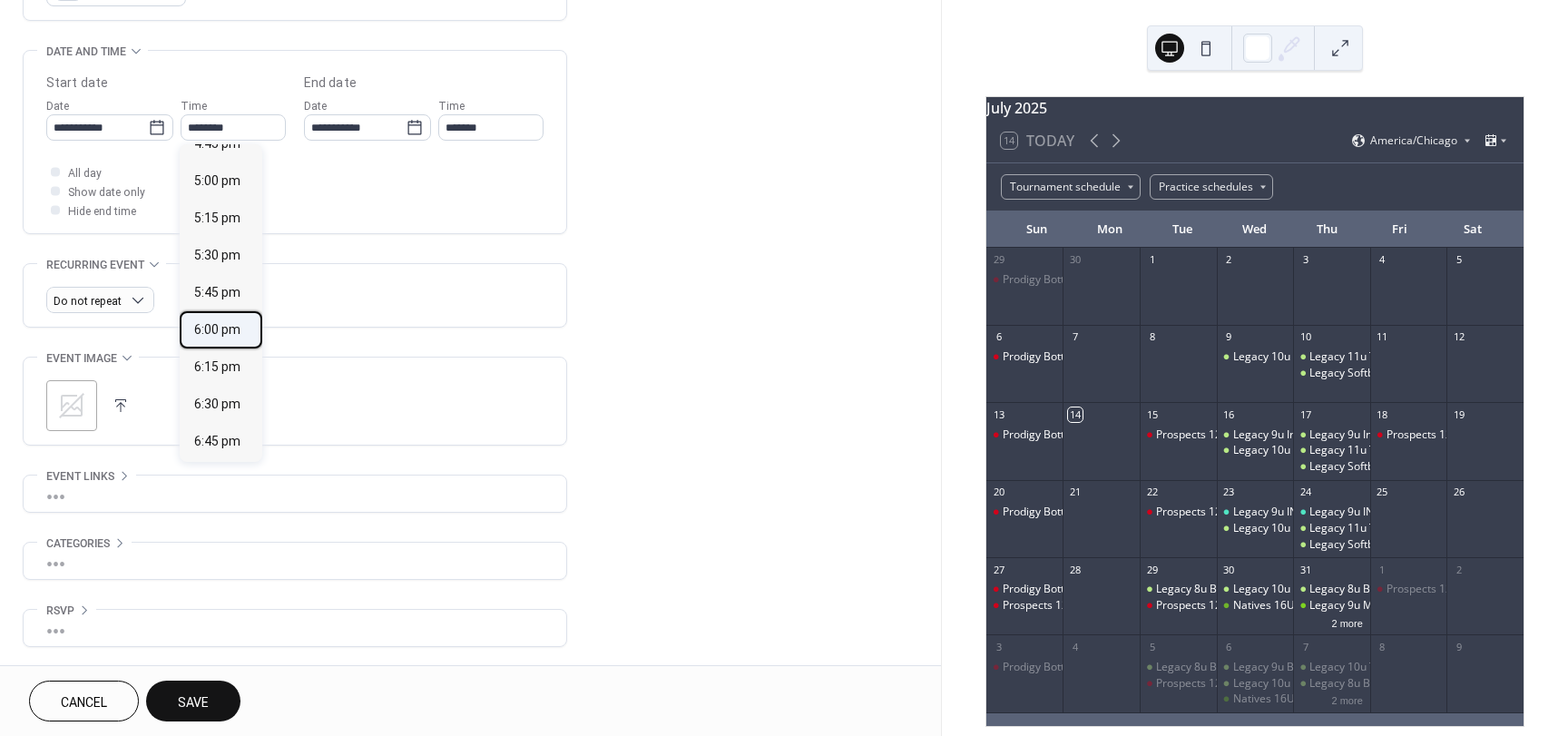 click on "6:00 pm" at bounding box center (217, 329) 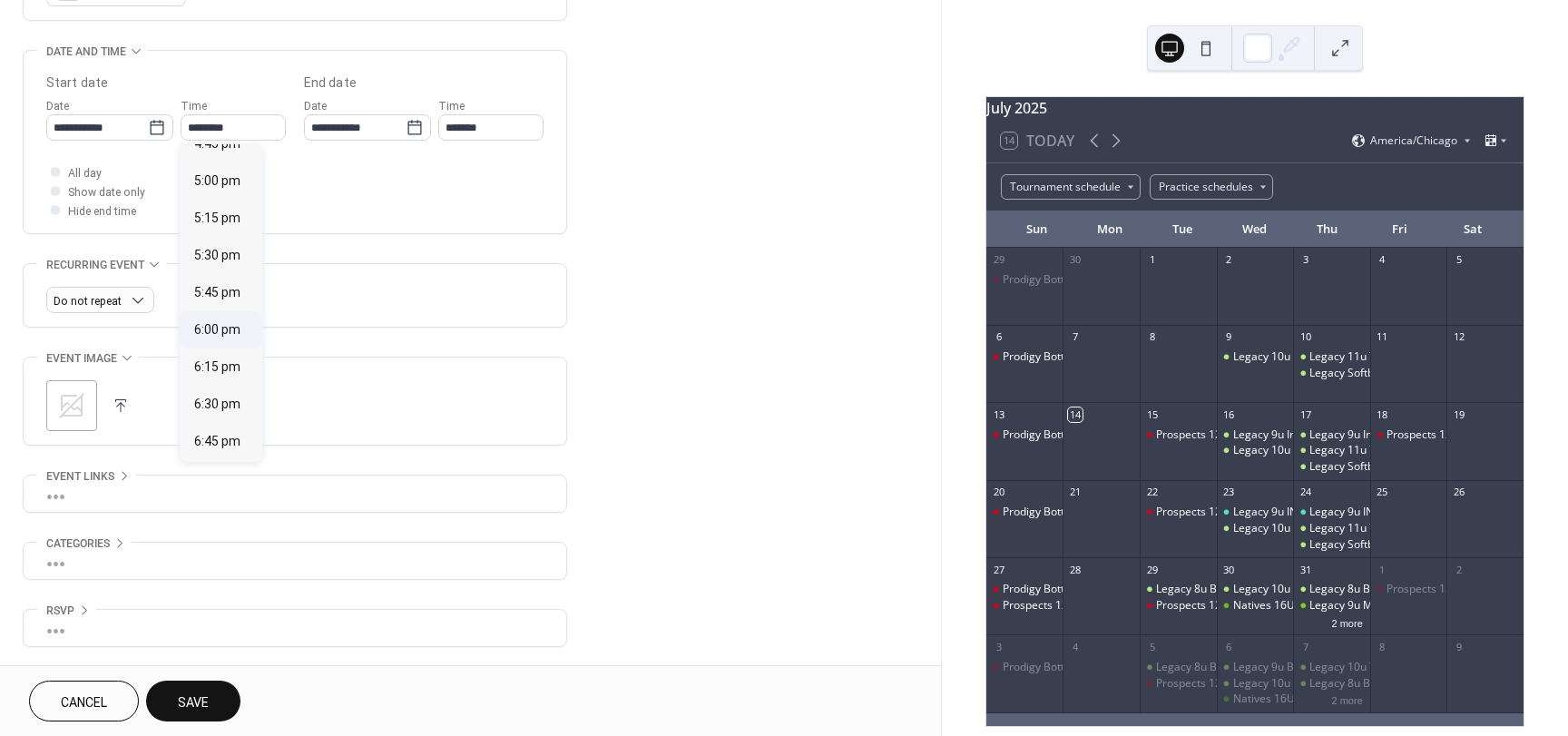 type on "*******" 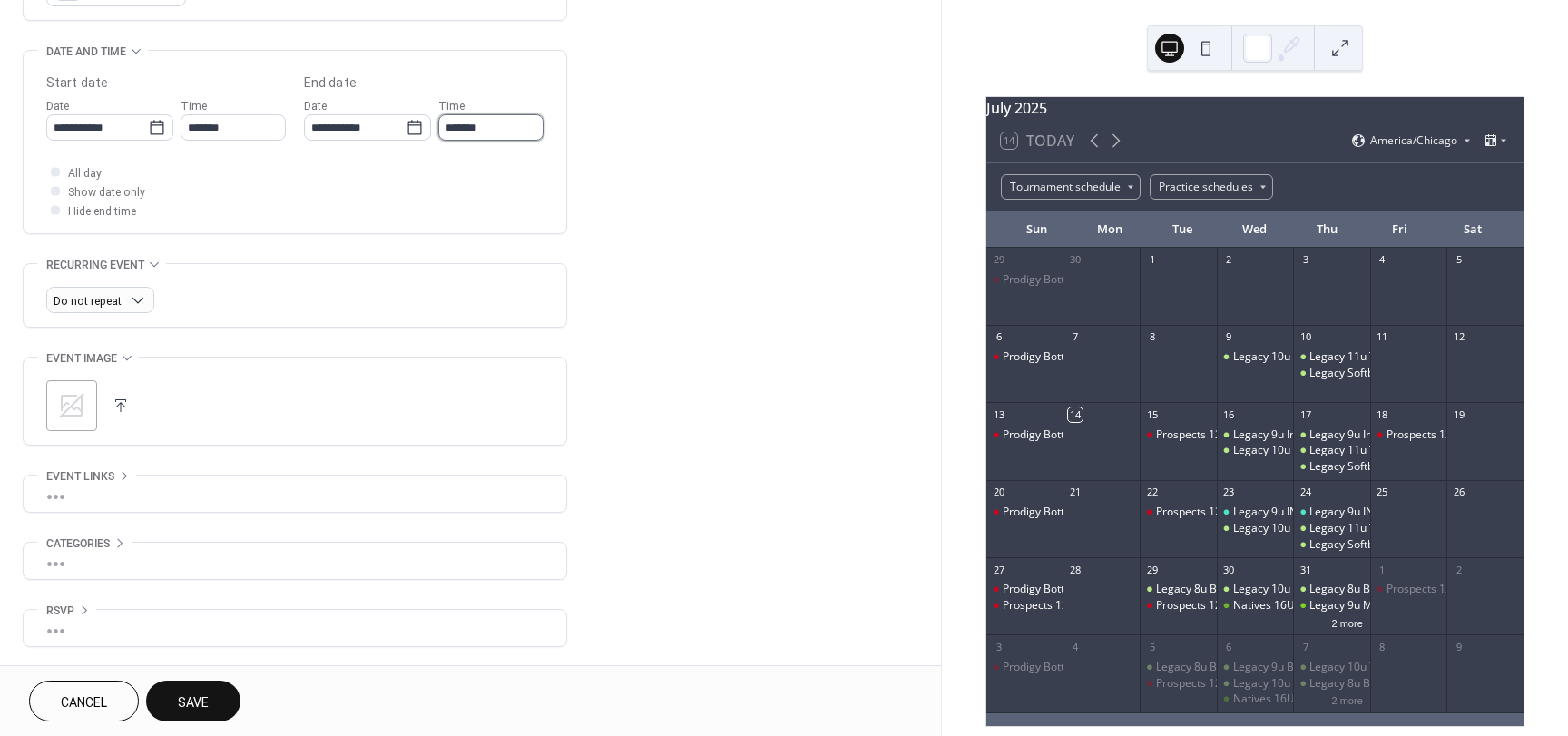 click on "*******" at bounding box center [491, 127] 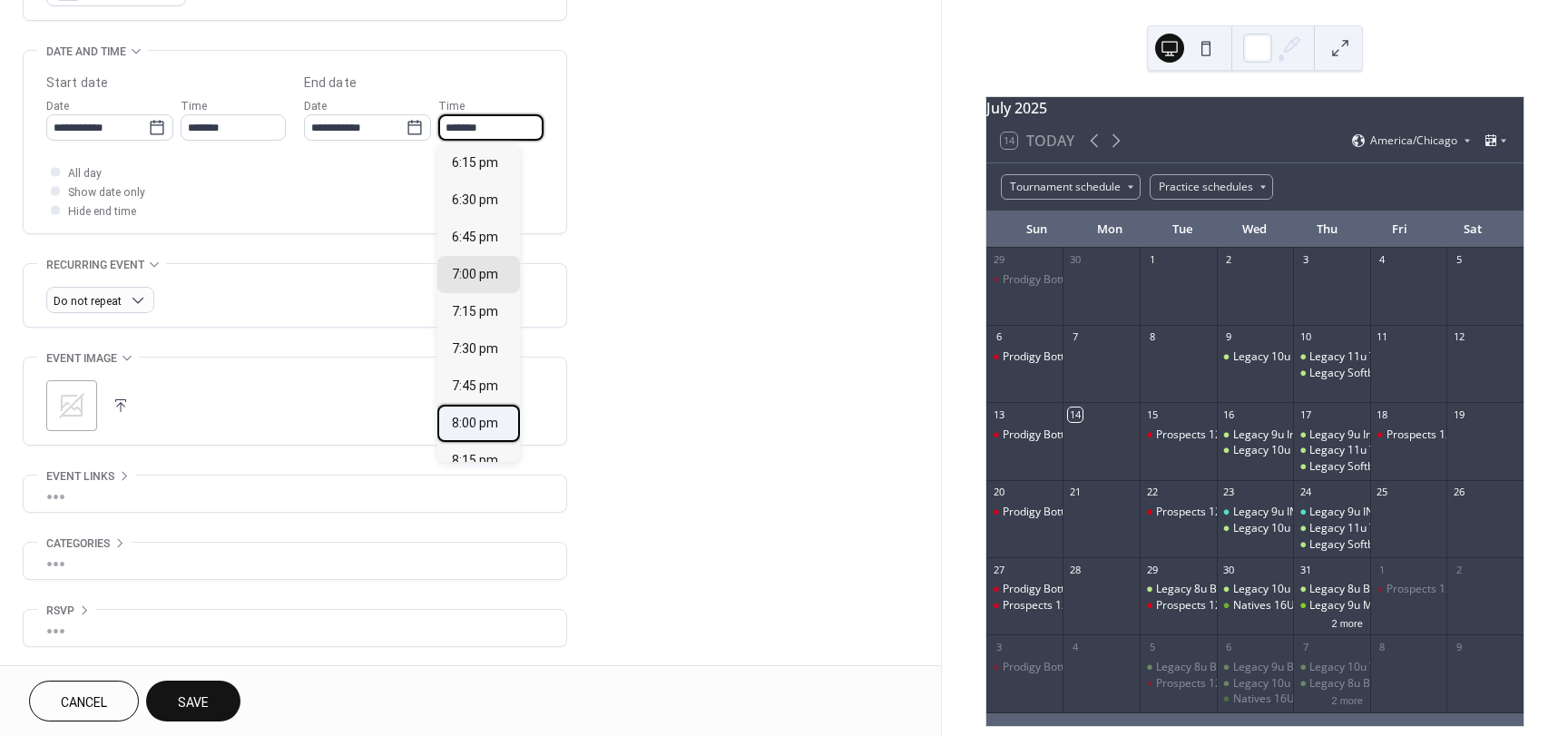 click on "8:00 pm" at bounding box center [475, 423] 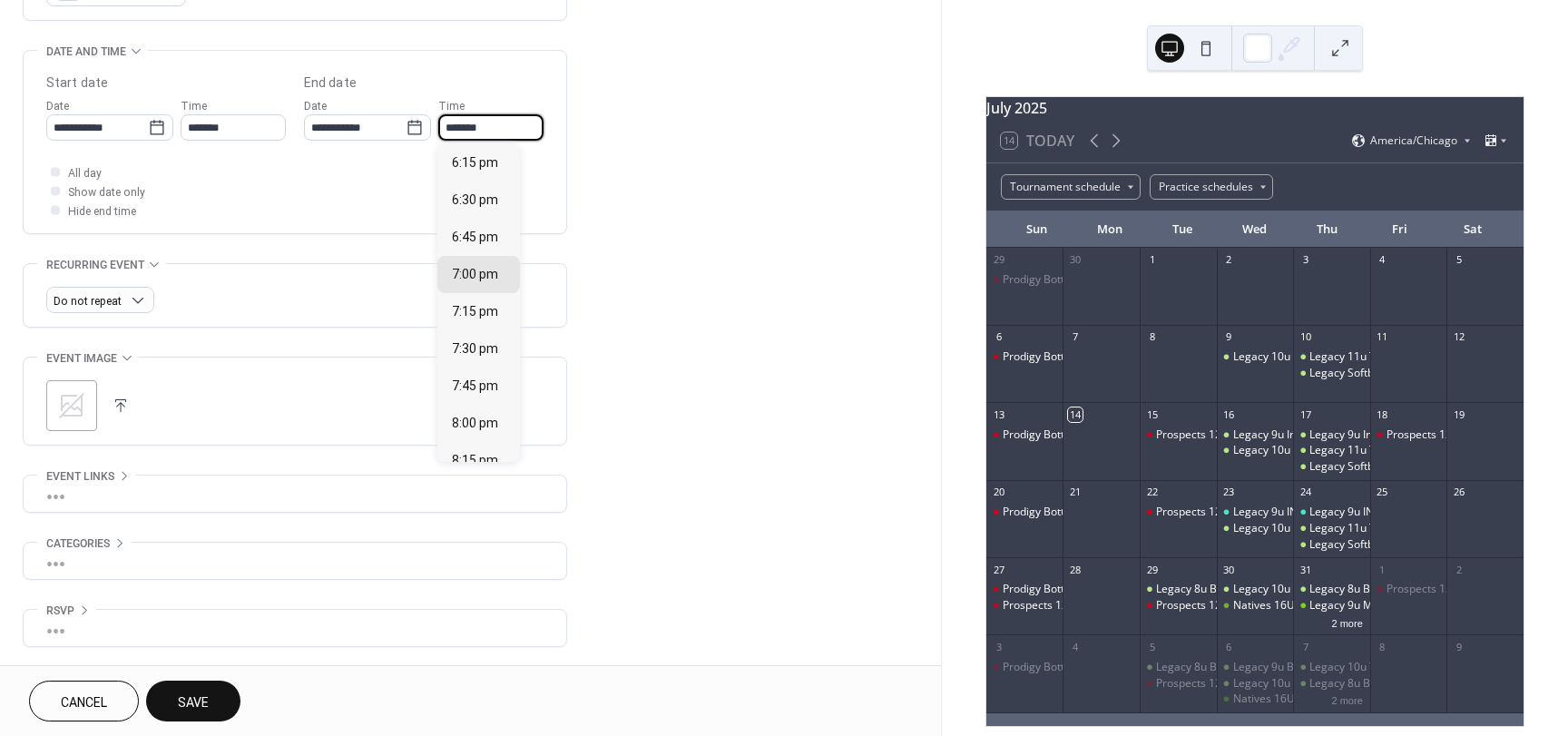 type on "*******" 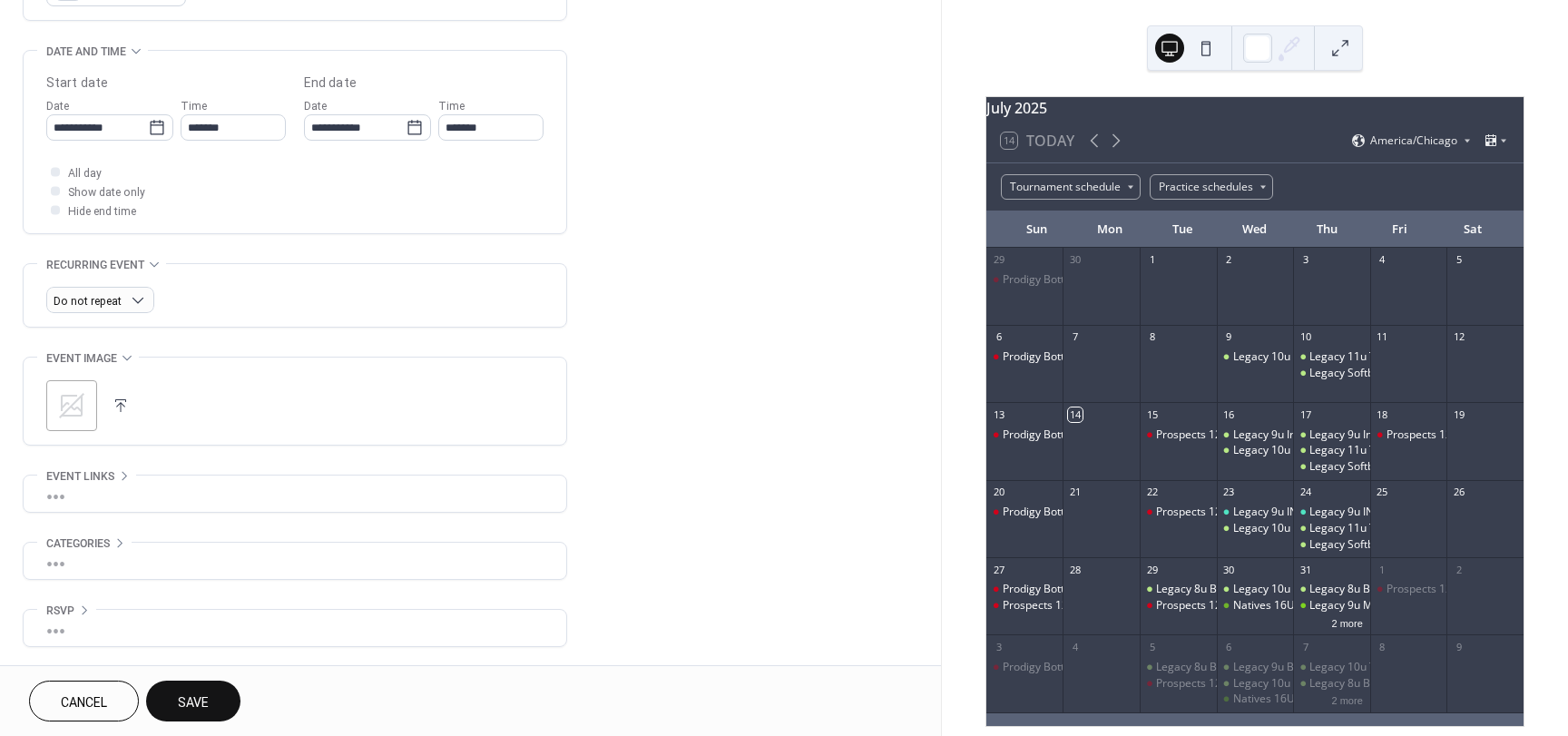 click on "**********" at bounding box center (470, 113) 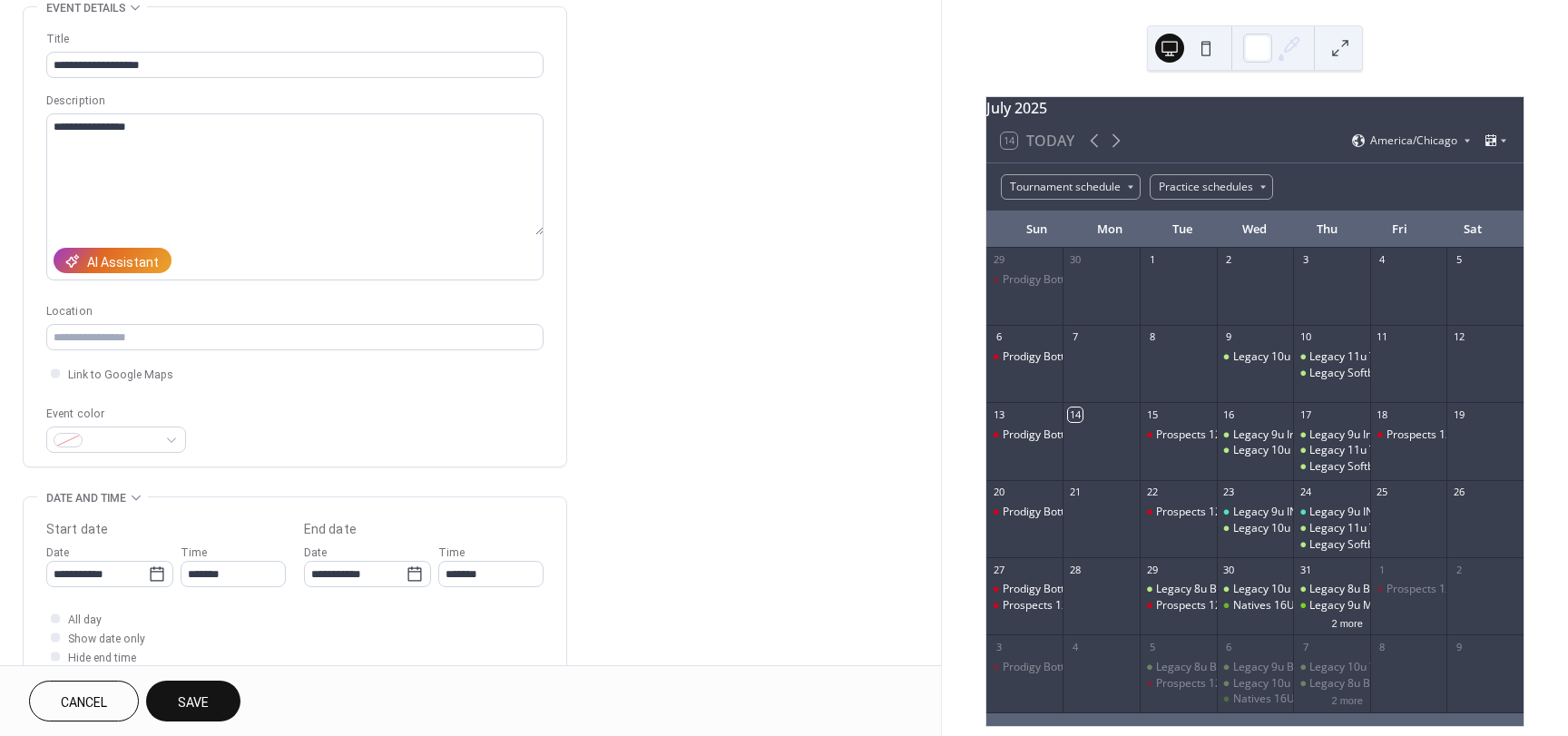 scroll, scrollTop: 87, scrollLeft: 0, axis: vertical 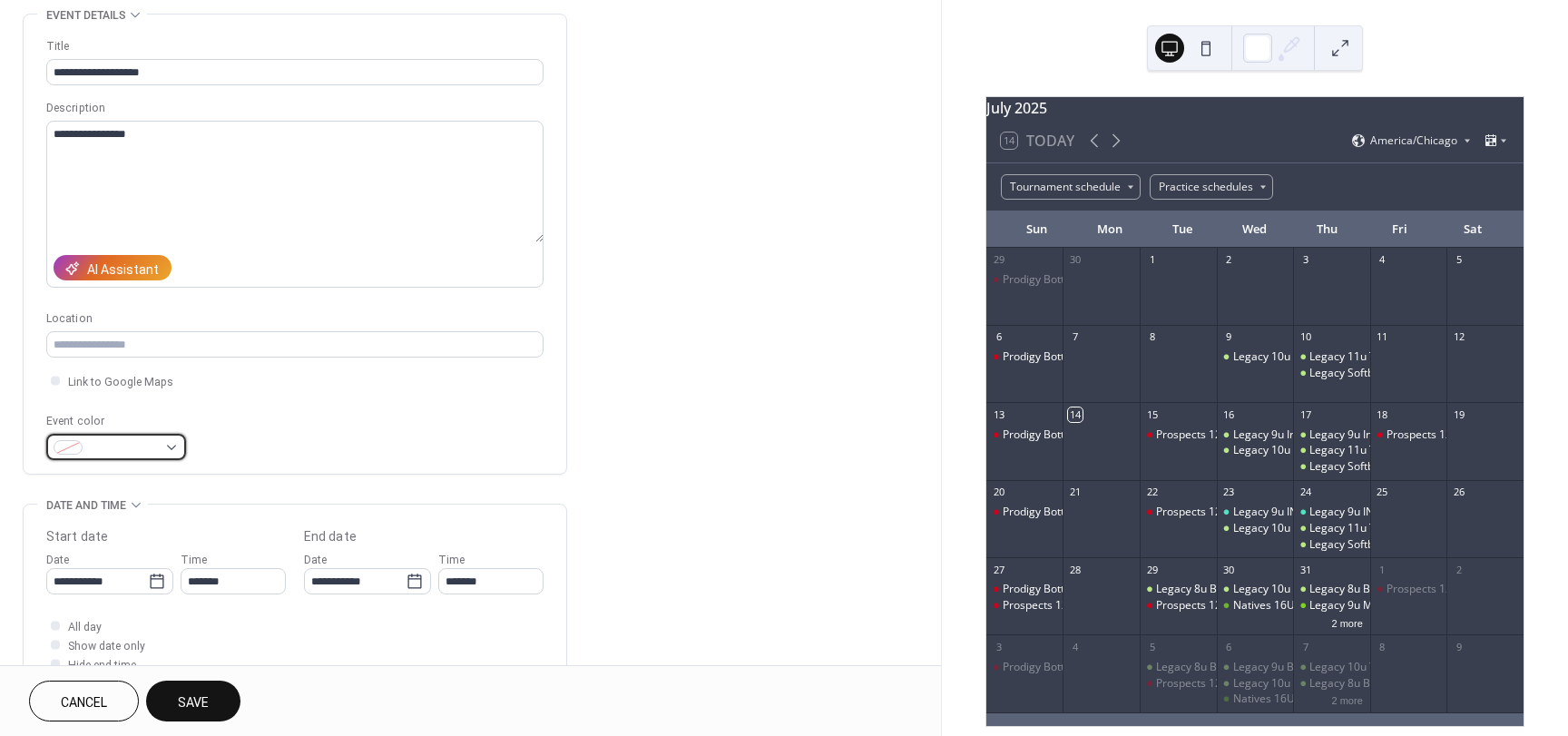 click at bounding box center (116, 447) 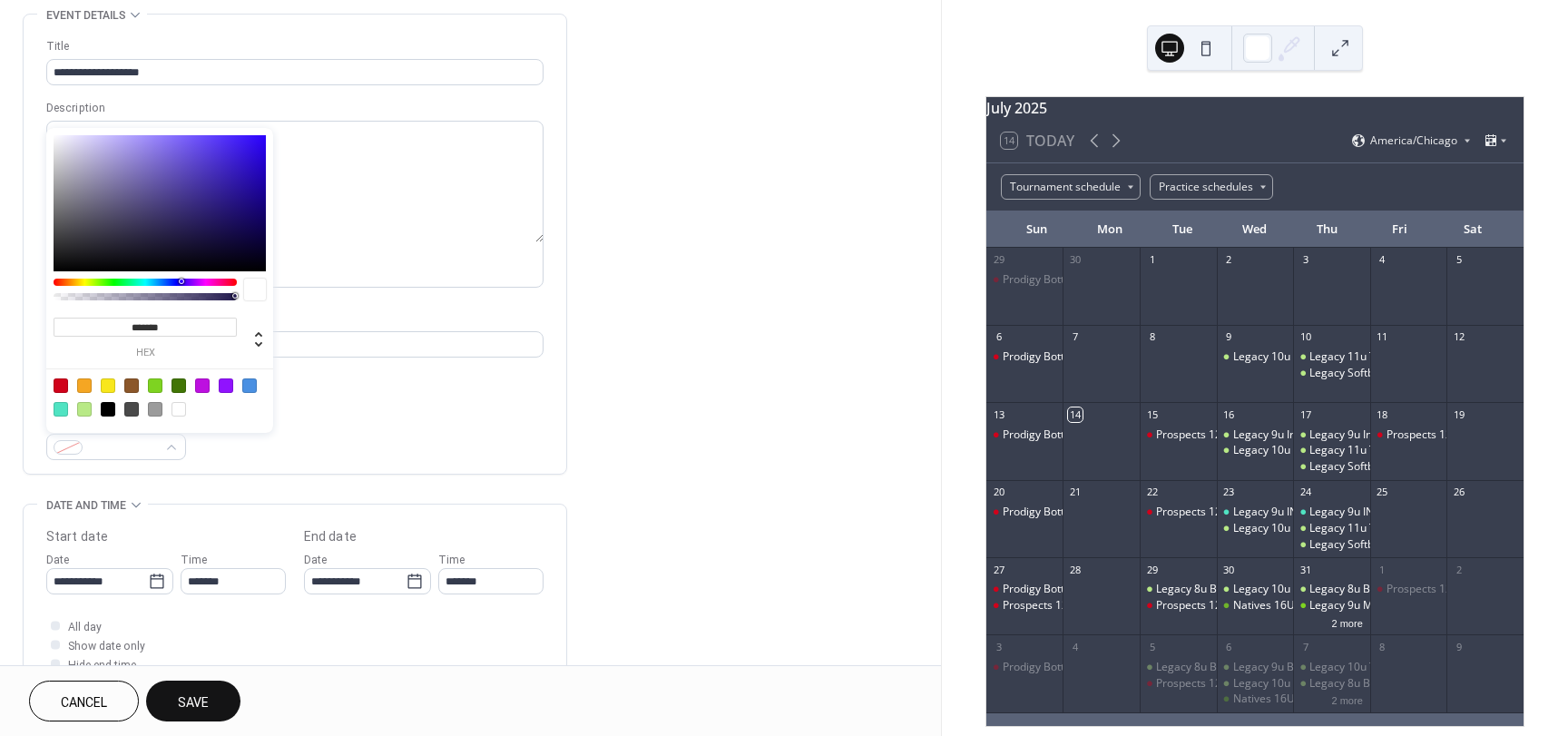 click at bounding box center (160, 397) 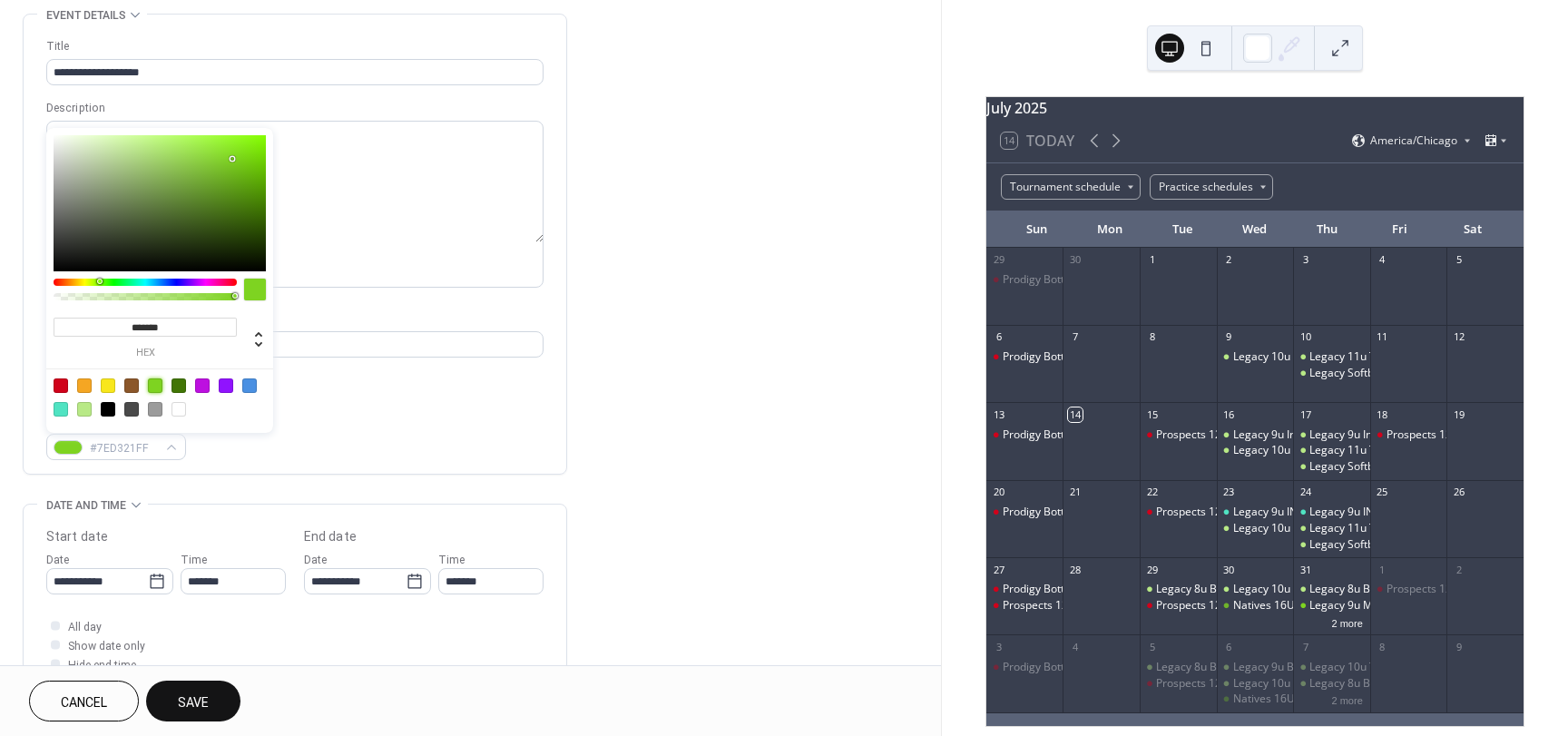 click on "Link to Google Maps" at bounding box center [295, 380] 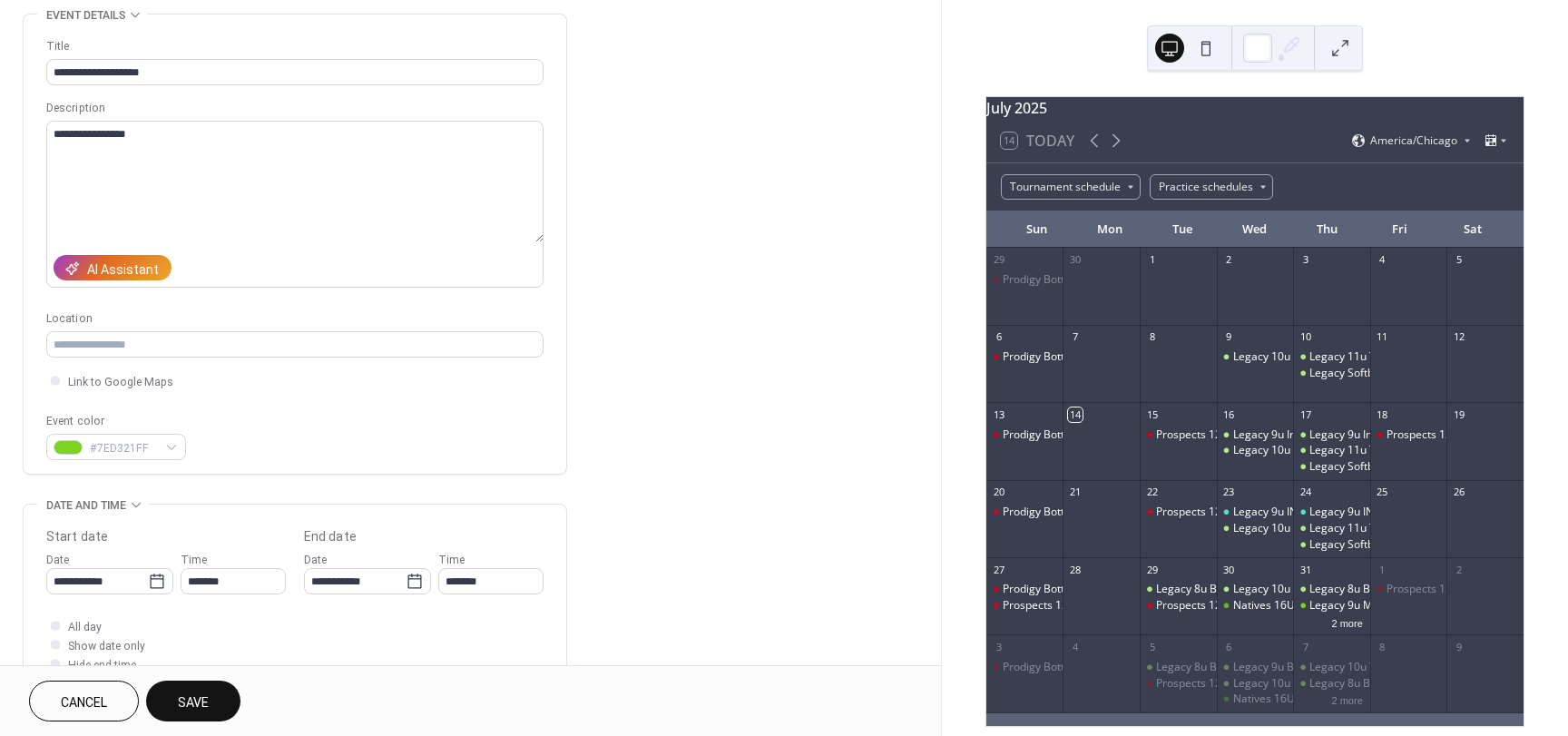 click on "Save" at bounding box center (193, 702) 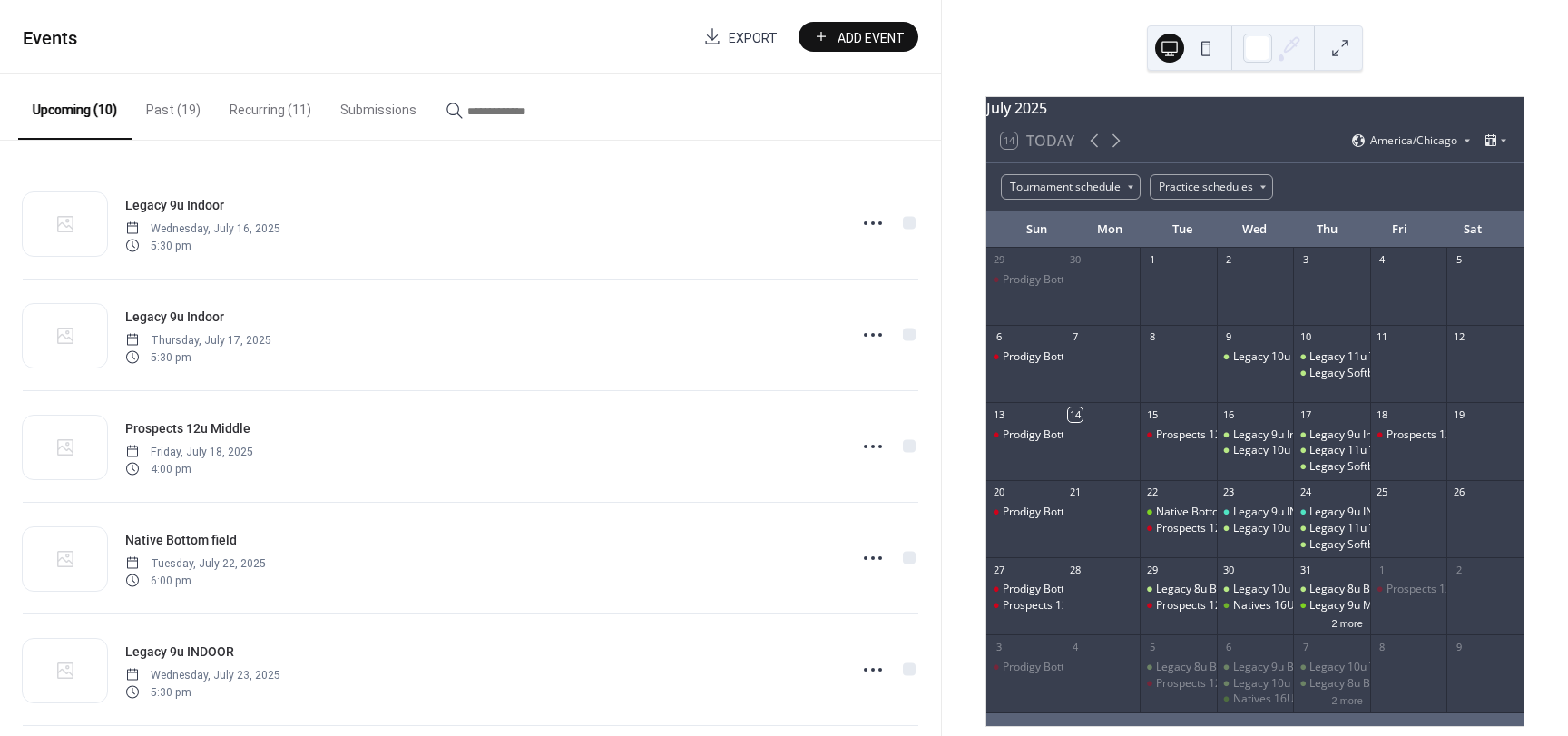 click on "Recurring (11)" at bounding box center [270, 105] 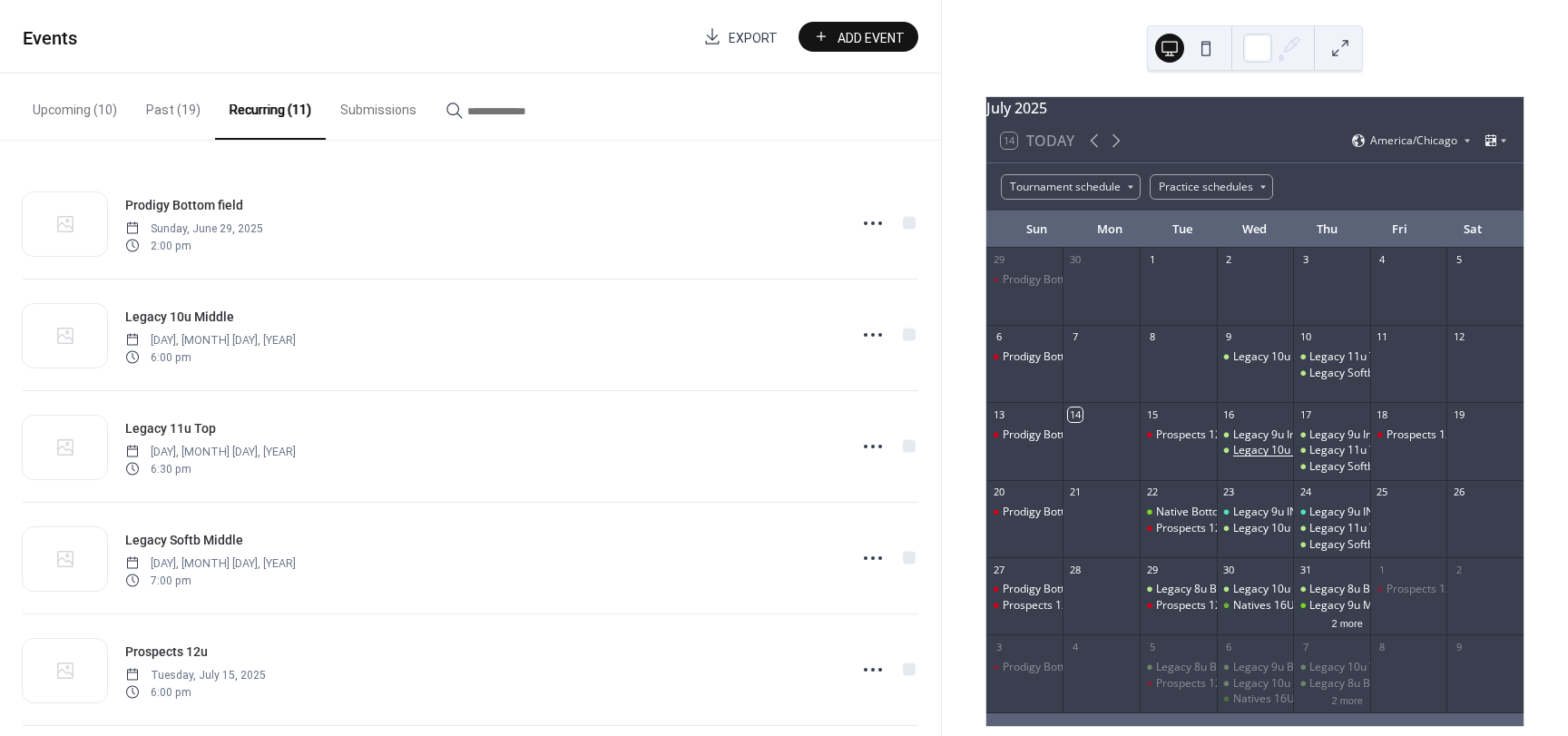 click on "Legacy 10u Middle" at bounding box center [1280, 450] 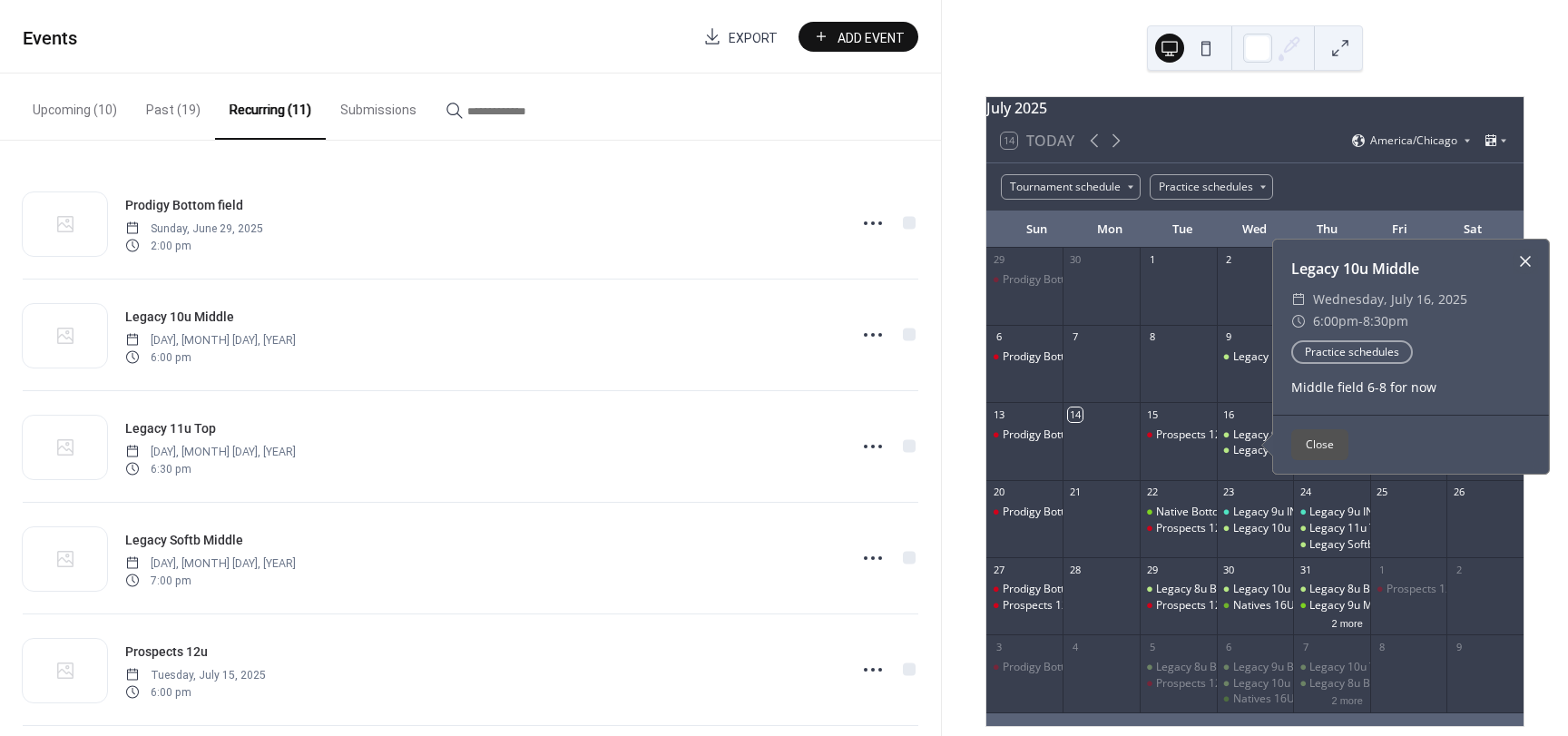 click at bounding box center (1525, 261) 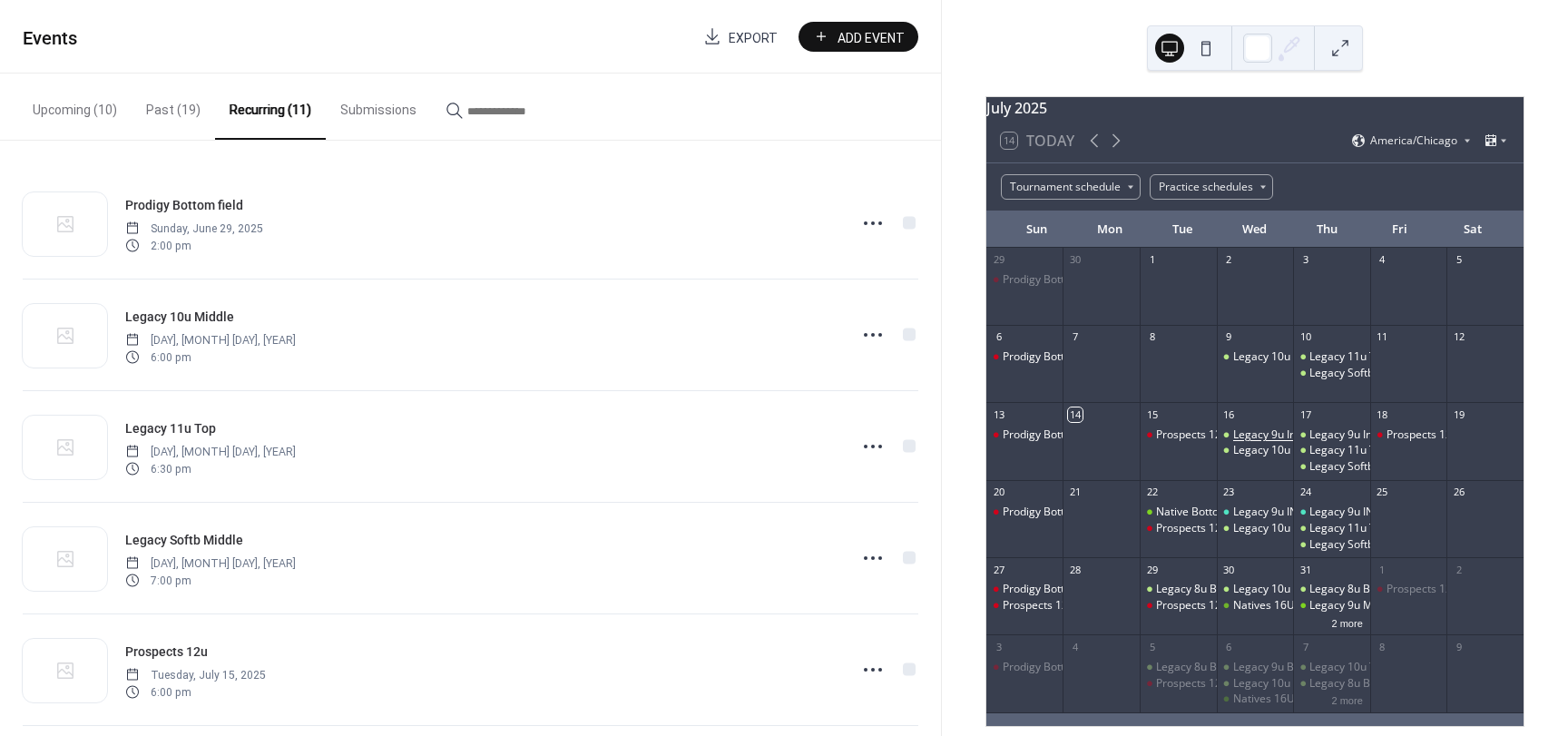click on "Legacy 9u Indoor" at bounding box center (1276, 435) 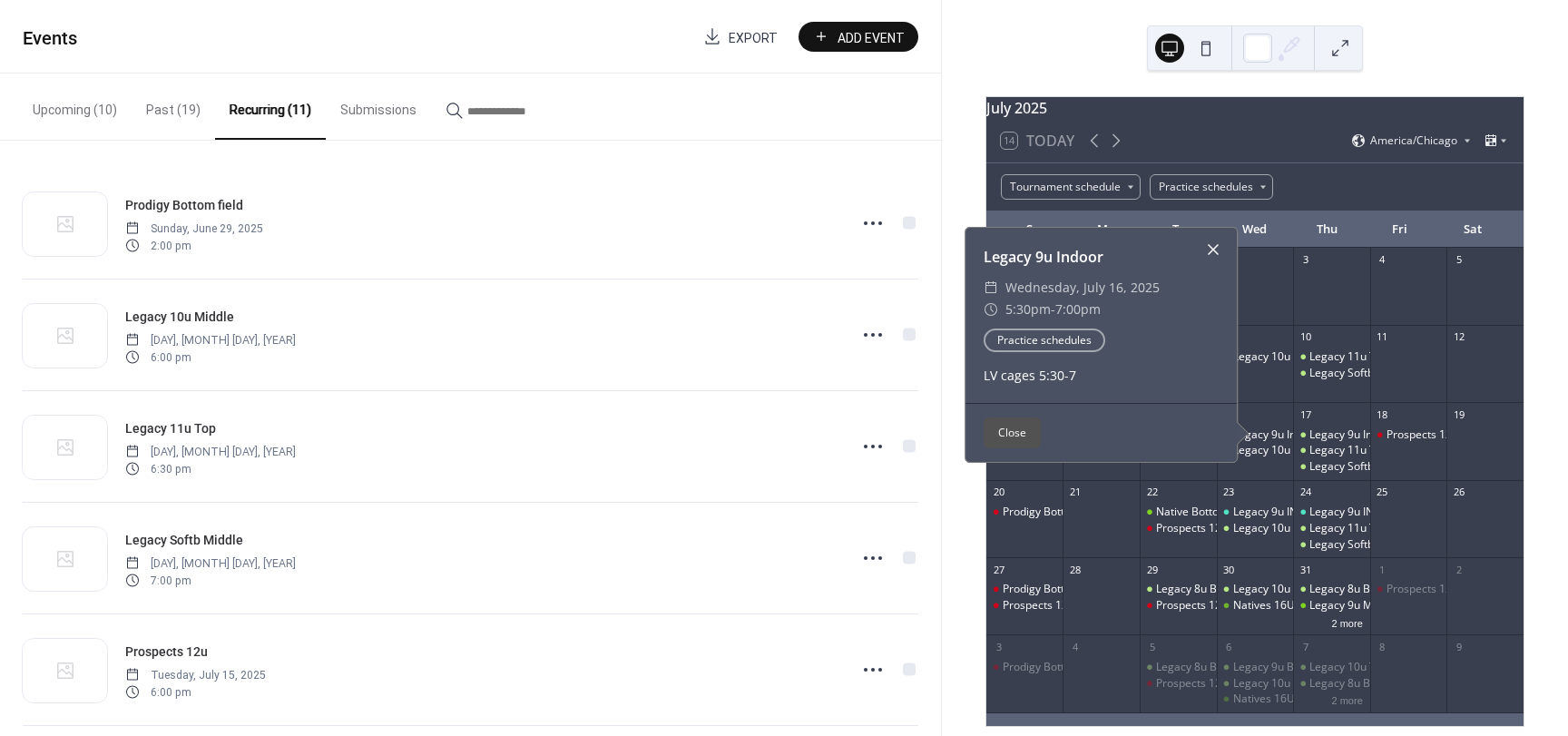 click at bounding box center [1213, 250] 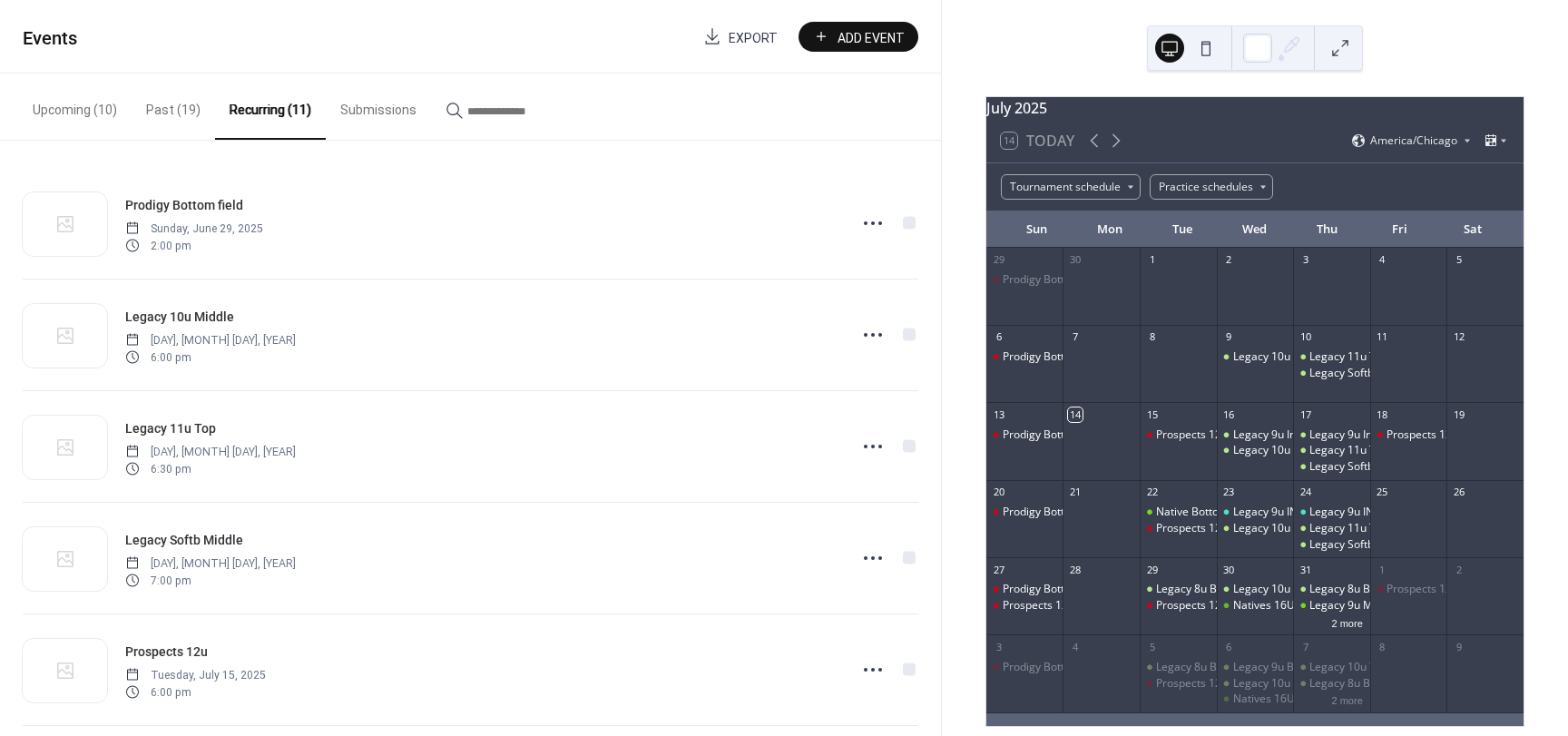 click on "Add Event" at bounding box center (871, 37) 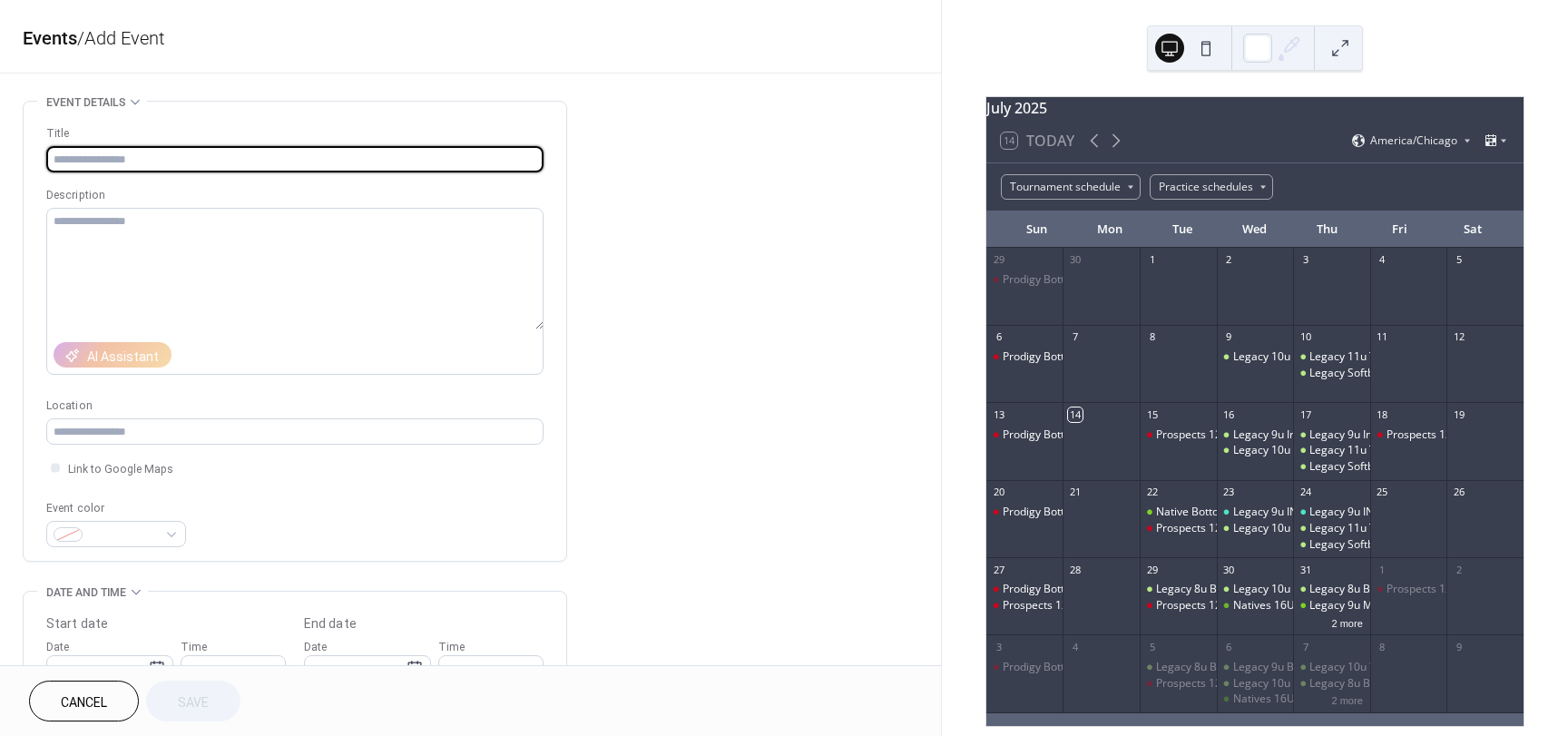 click at bounding box center [295, 159] 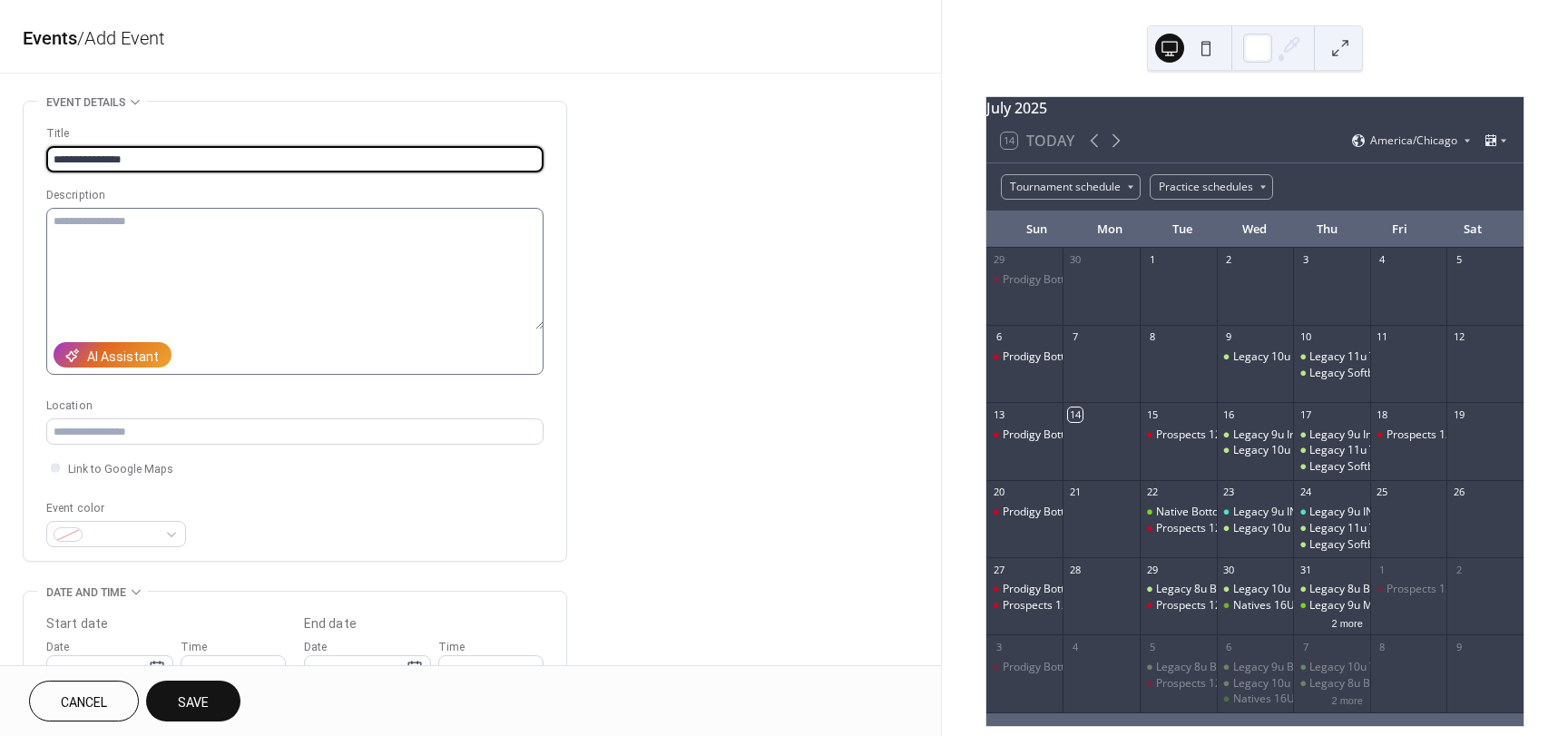type on "**********" 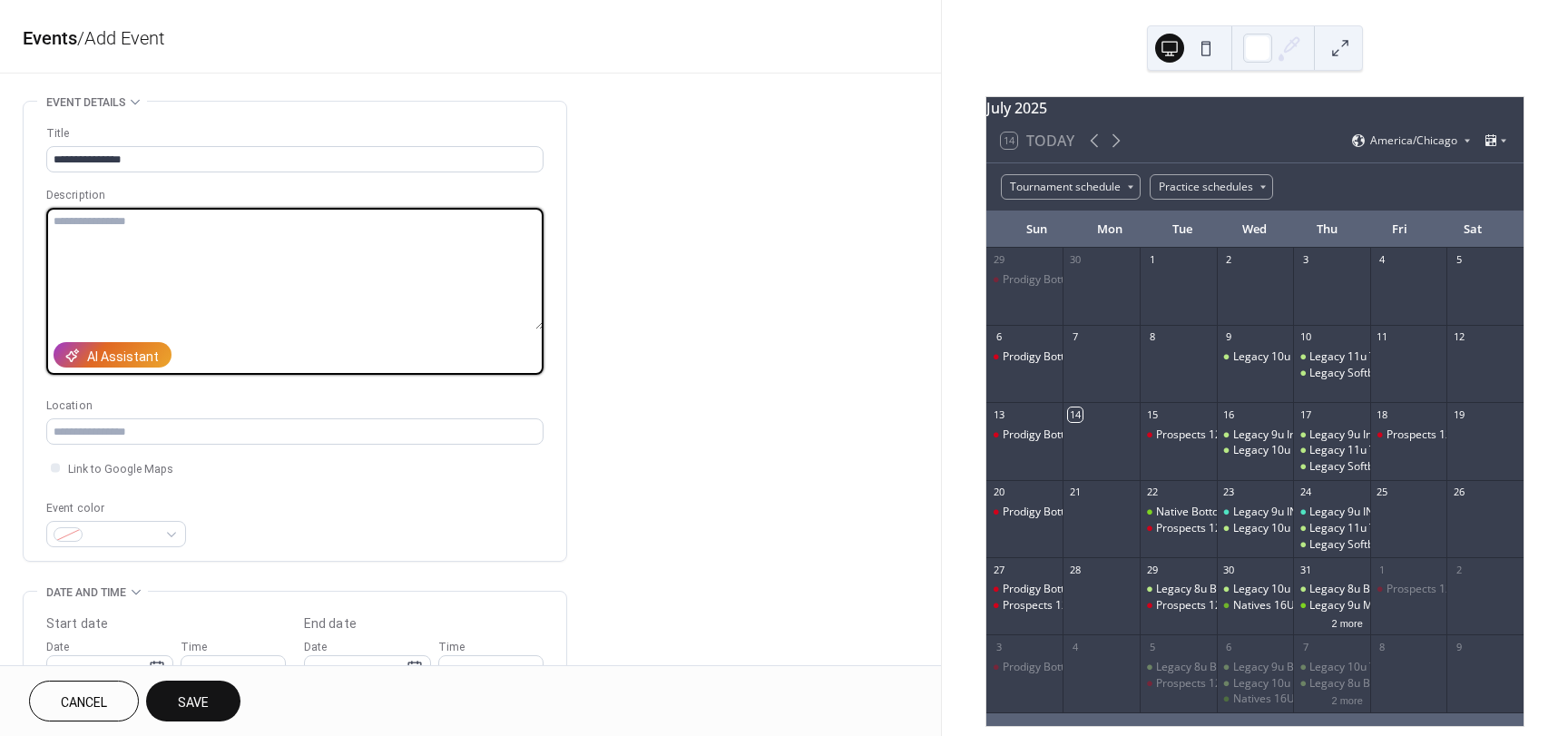 click at bounding box center [295, 269] 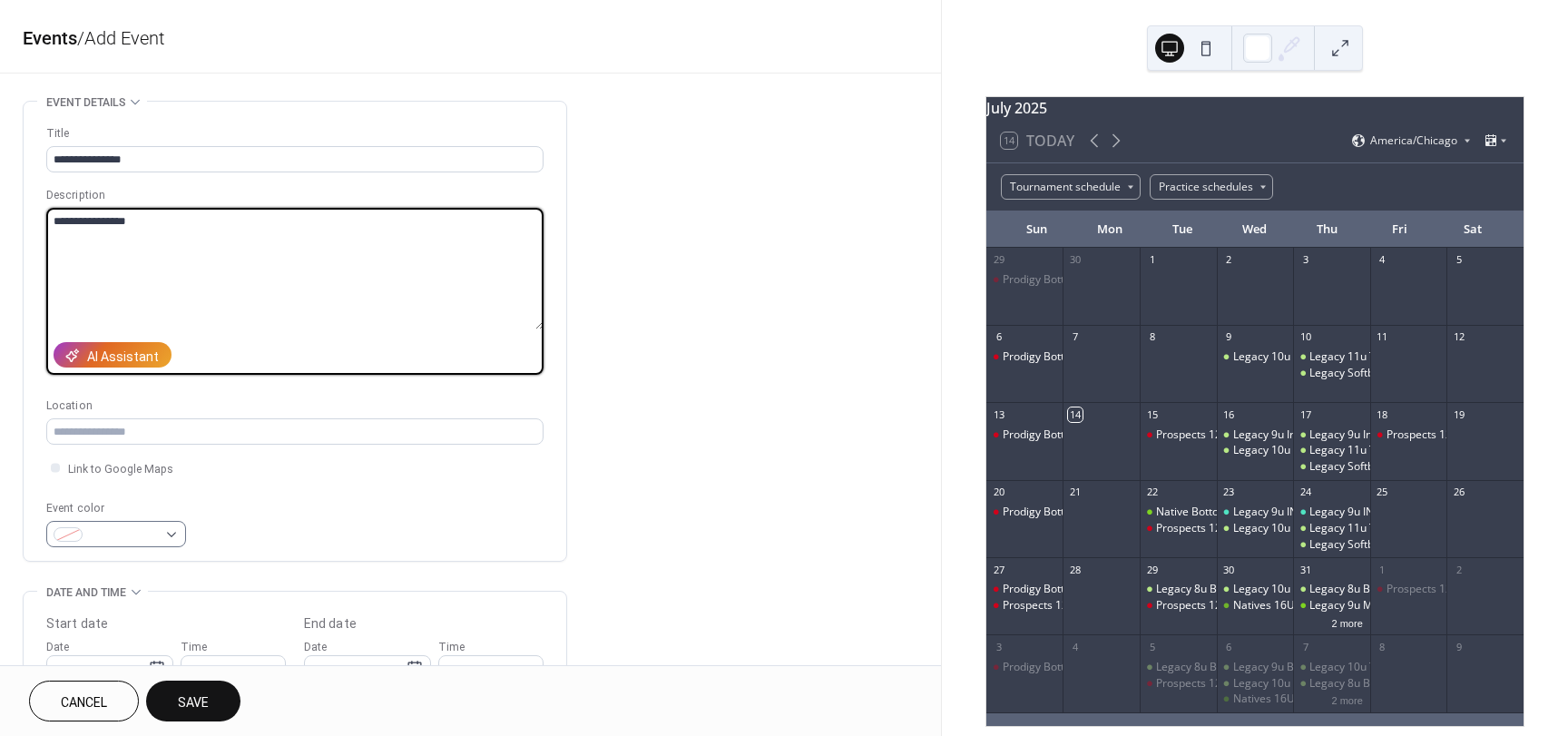 type on "**********" 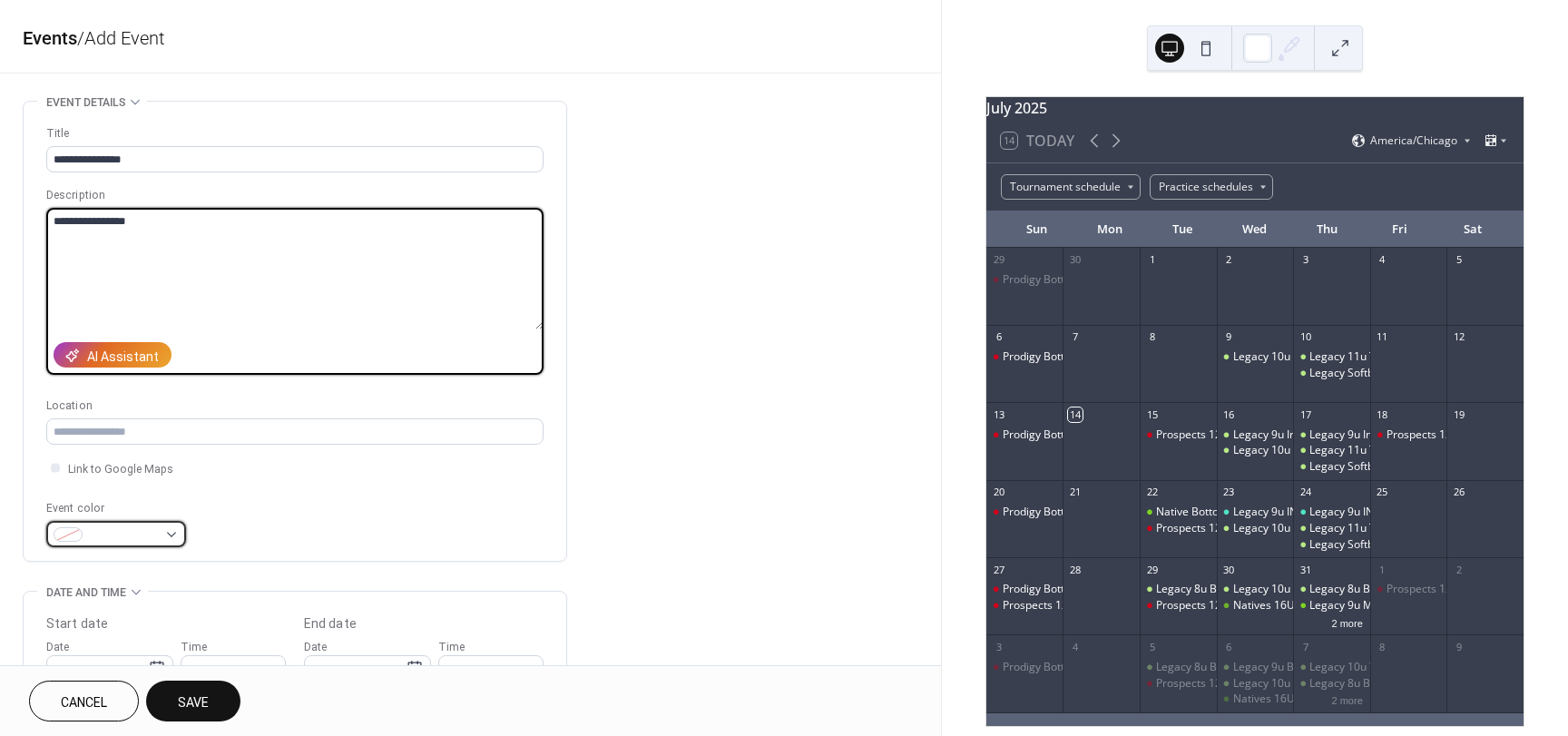 click at bounding box center (123, 535) 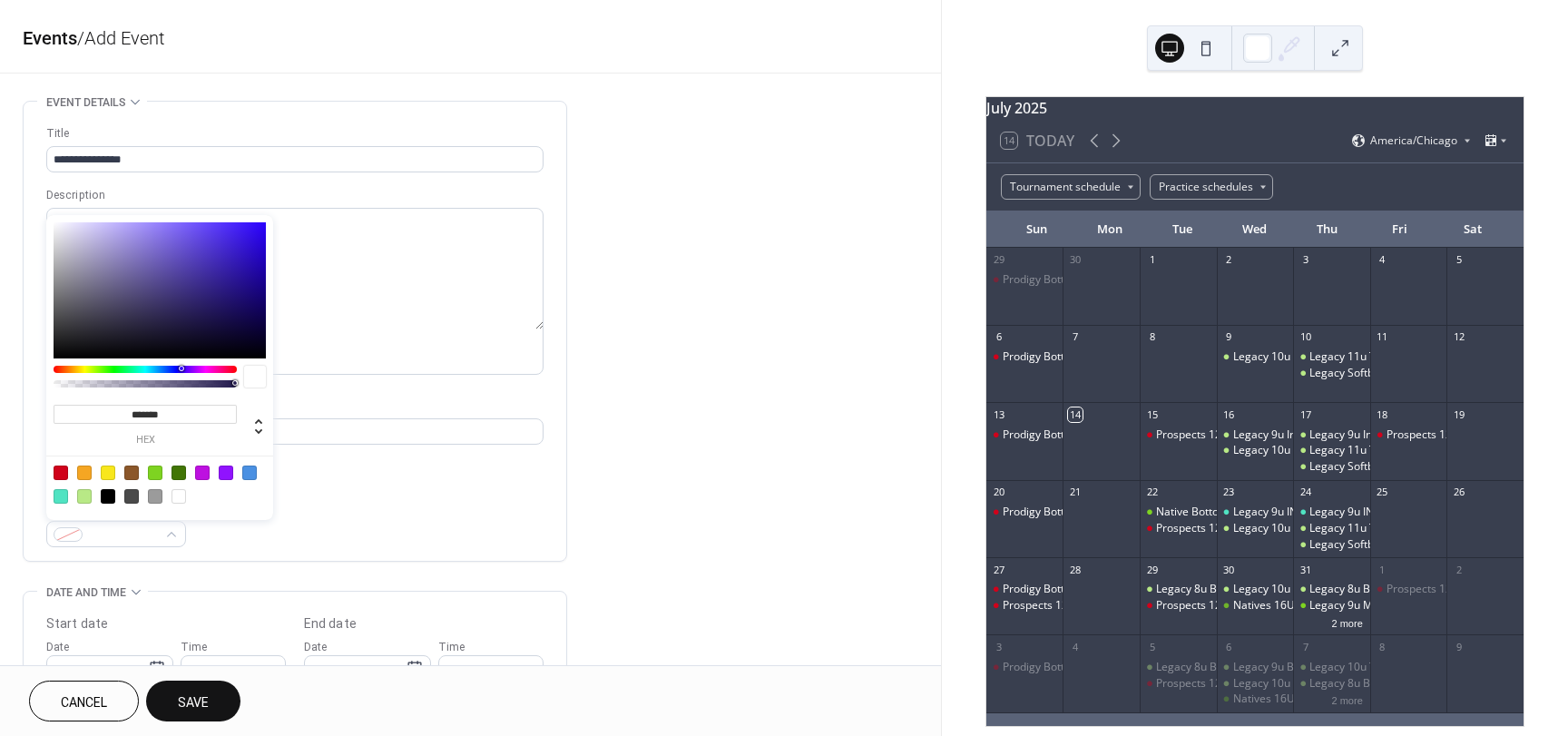 click at bounding box center (160, 484) 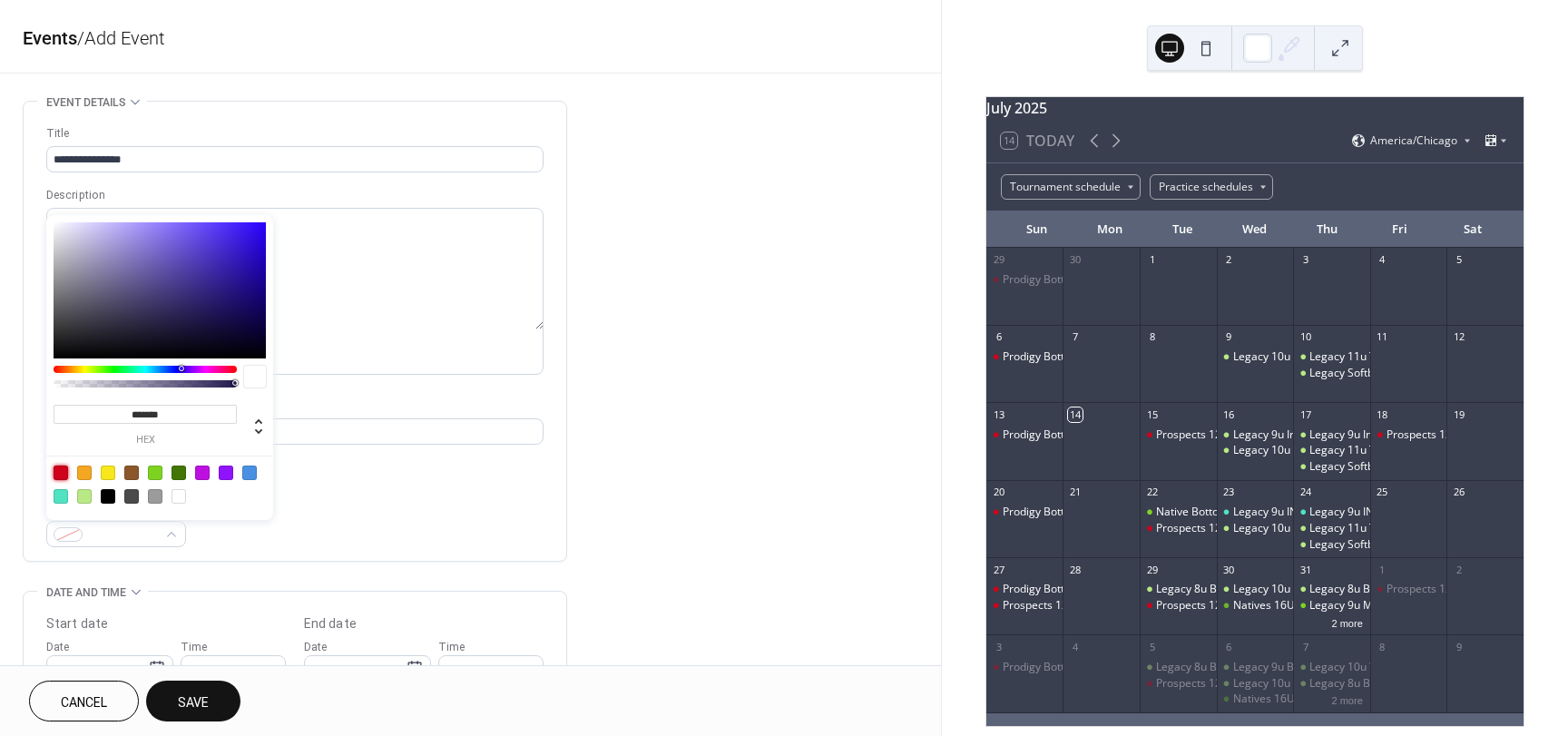 click at bounding box center (61, 473) 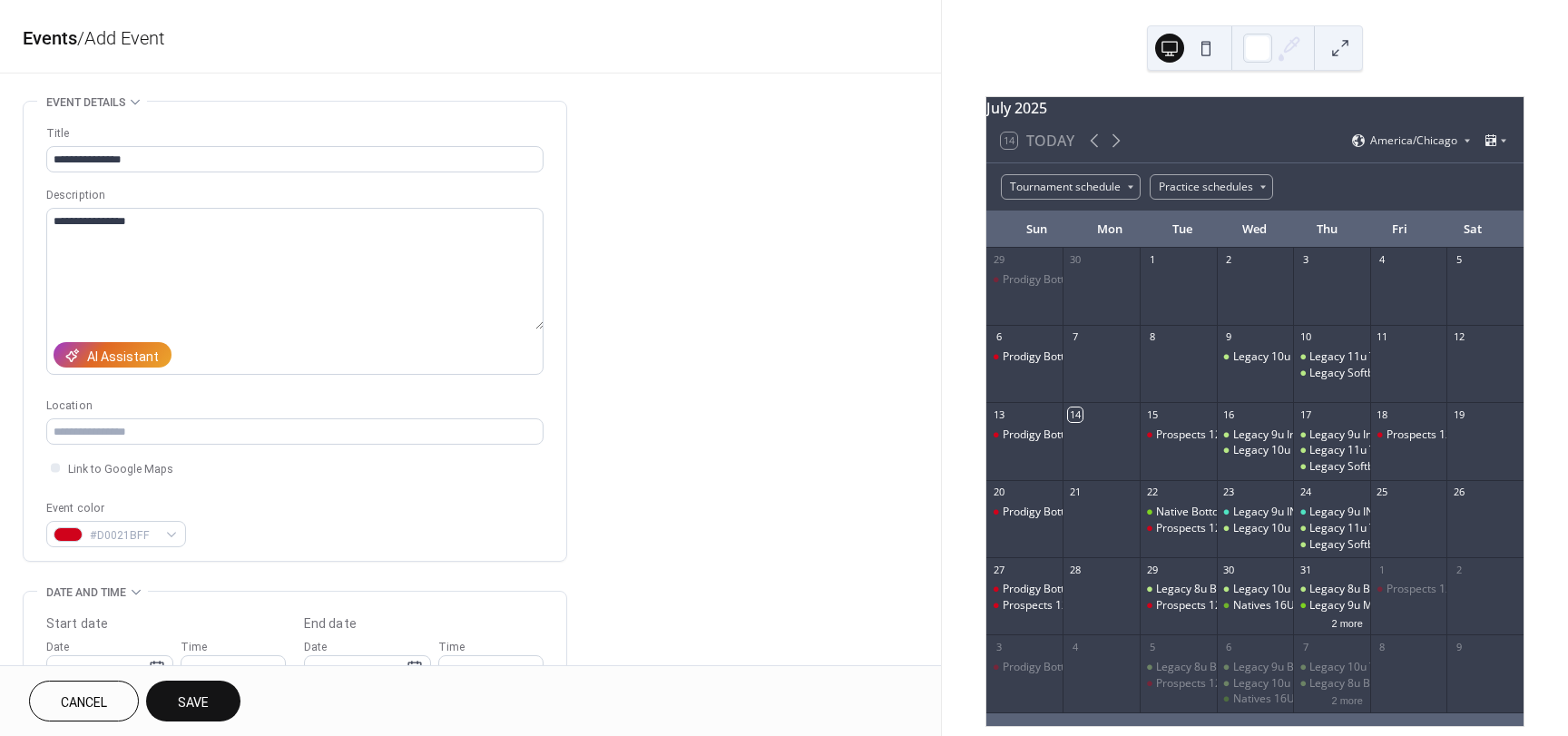 click on "**********" at bounding box center (295, 336) 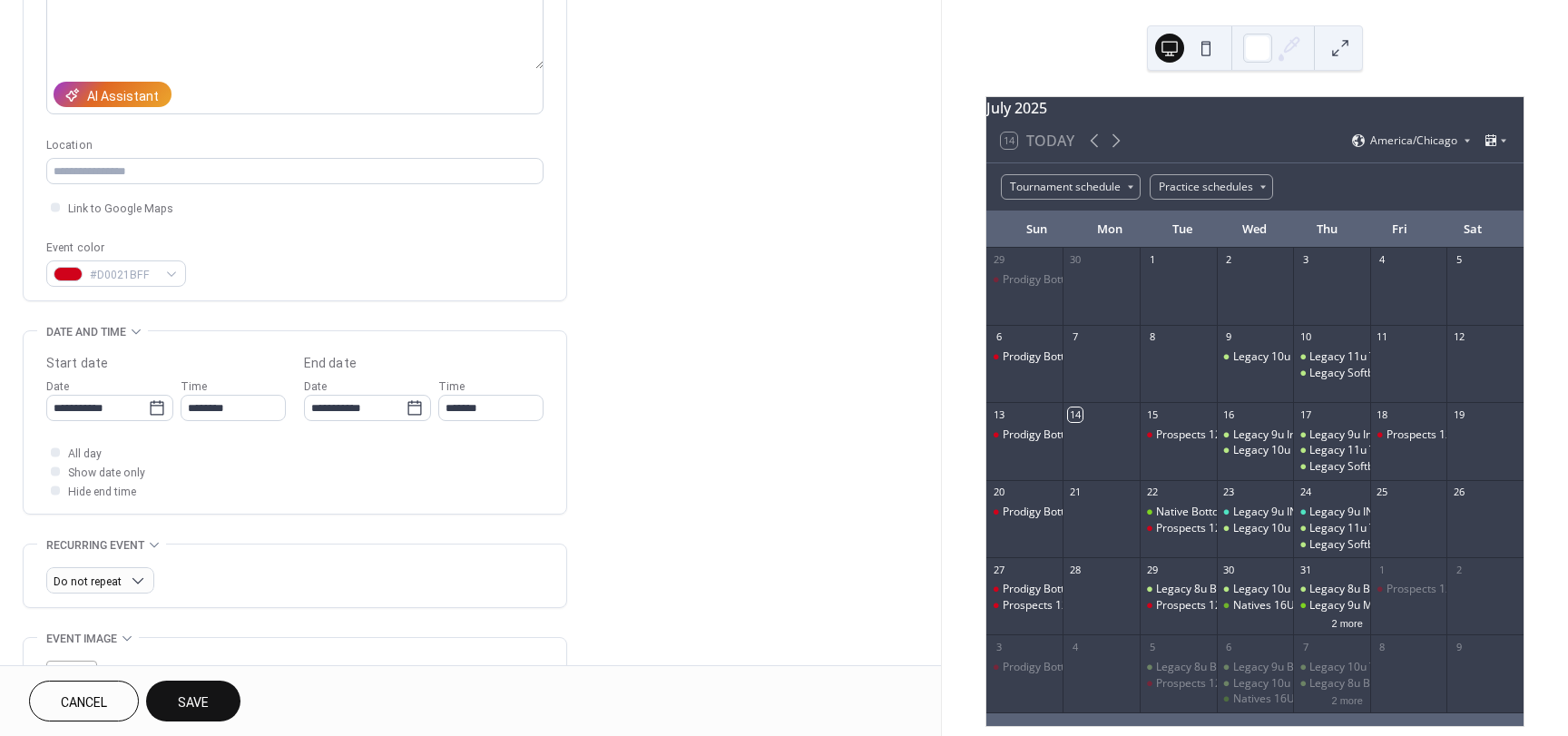 scroll, scrollTop: 272, scrollLeft: 0, axis: vertical 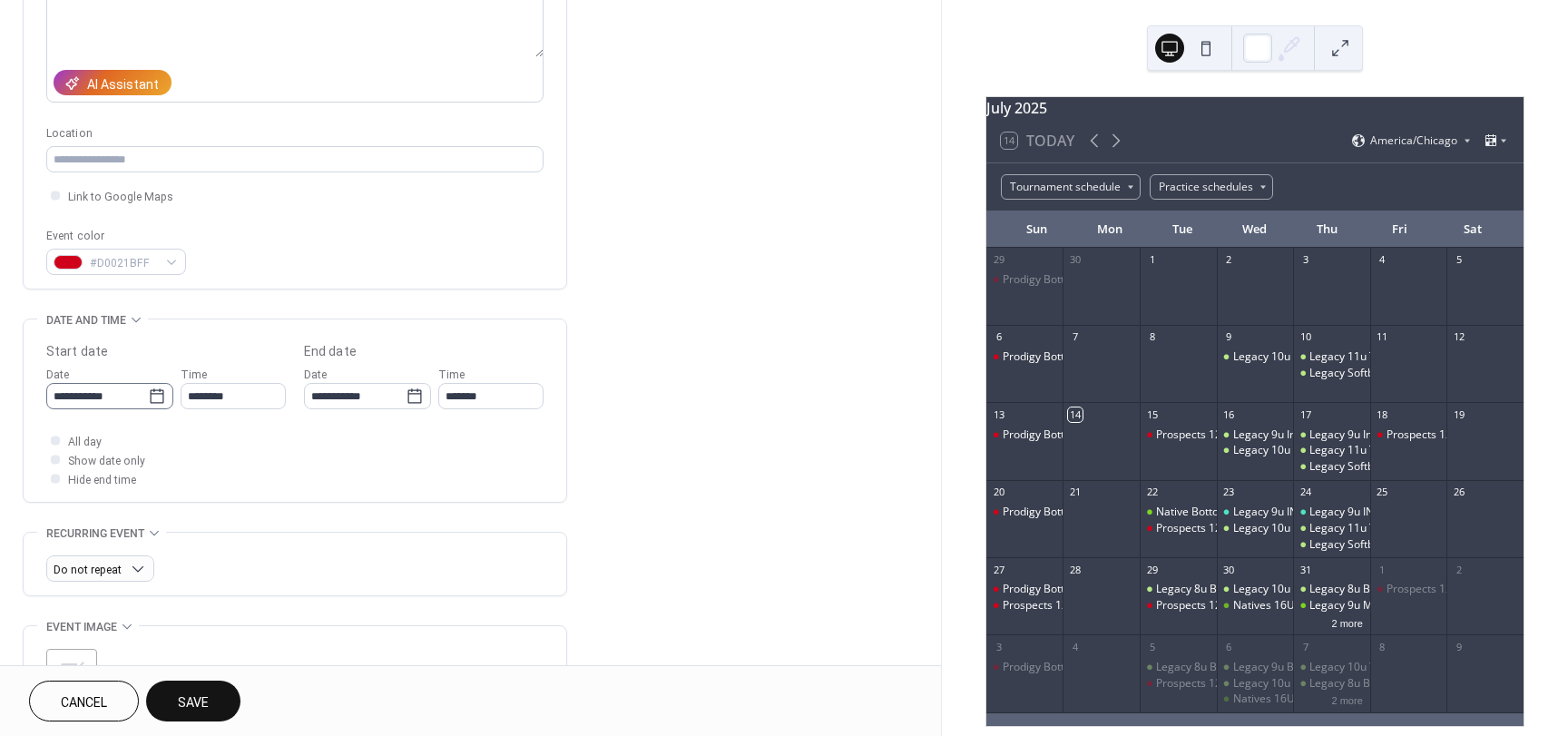 click 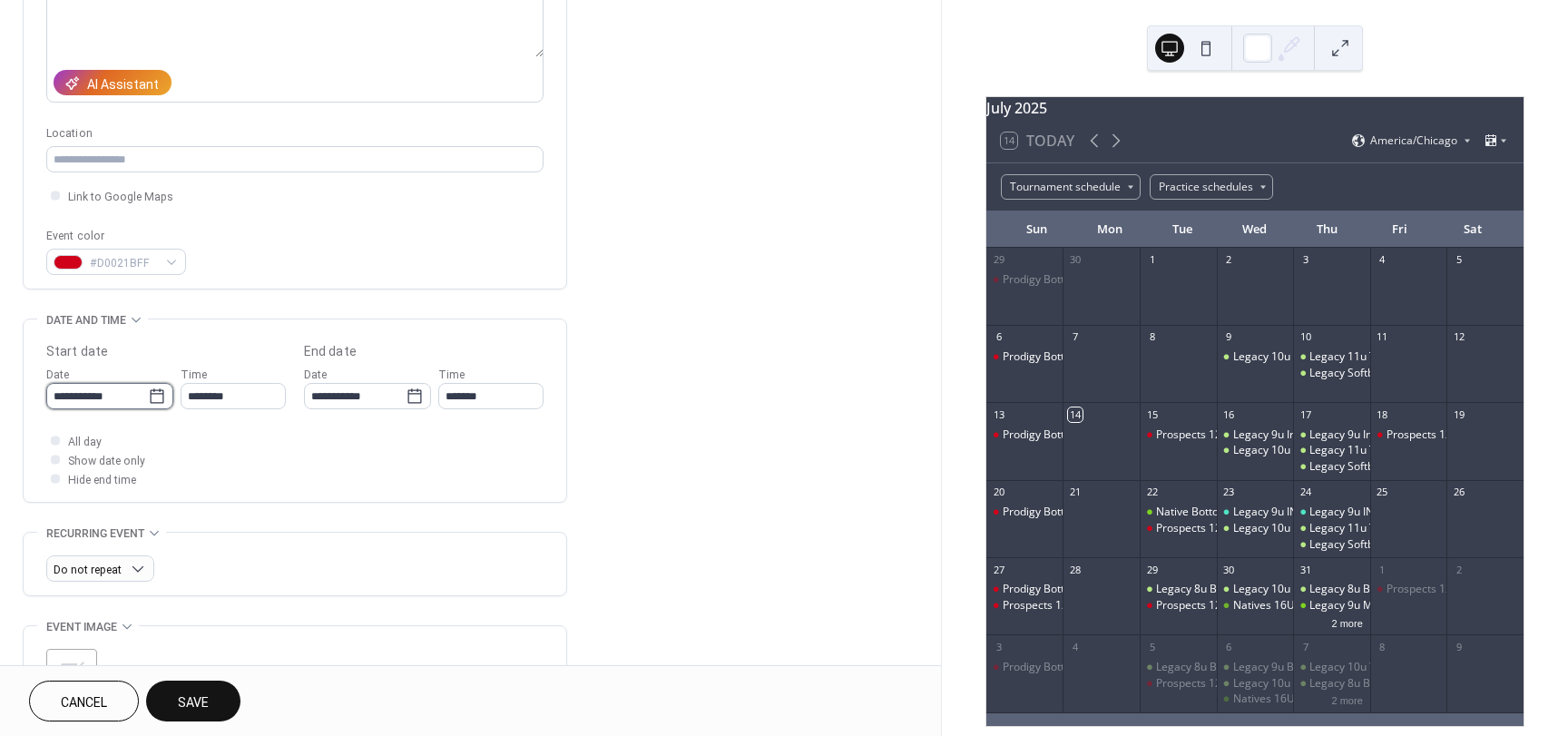 click on "**********" at bounding box center [97, 396] 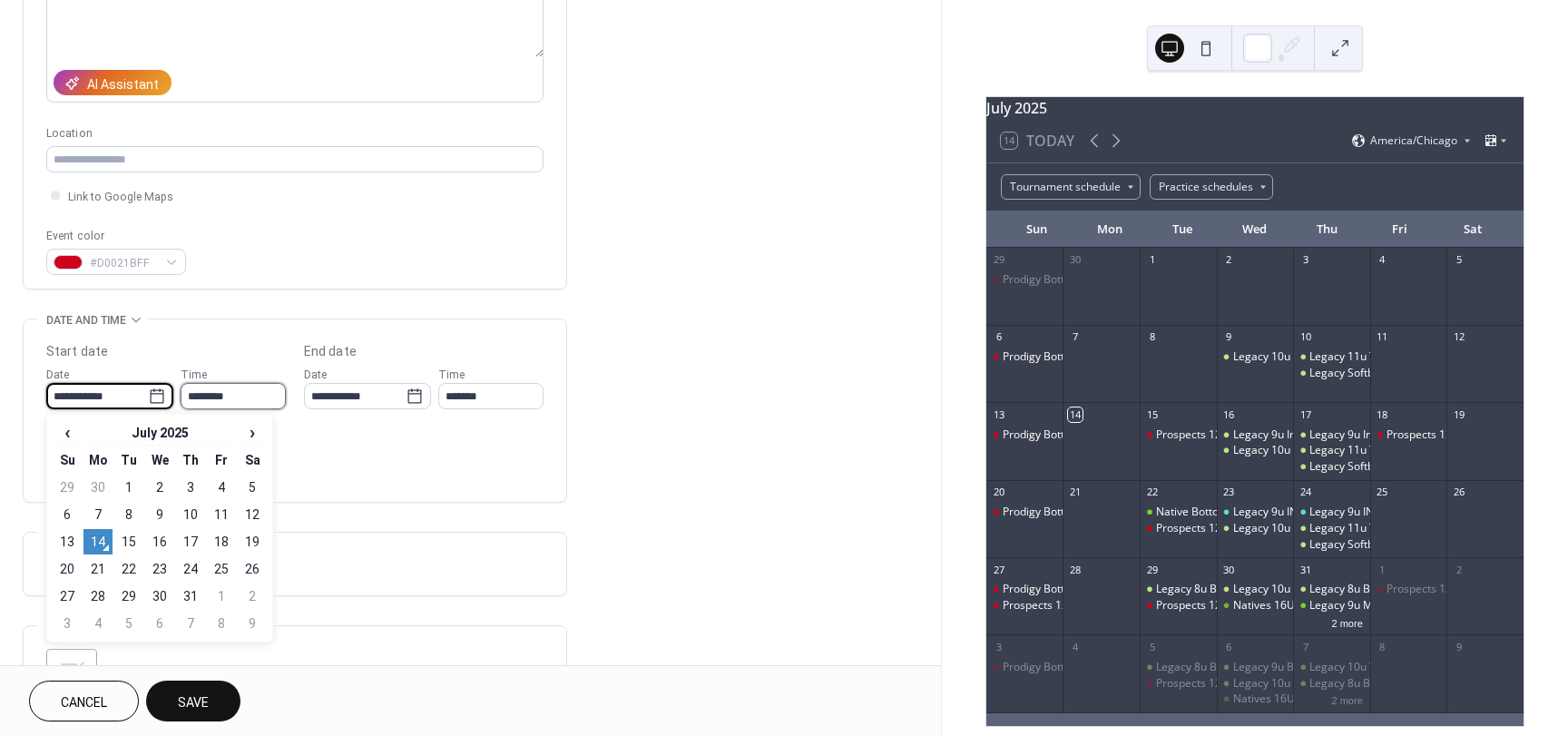 click on "********" at bounding box center (233, 396) 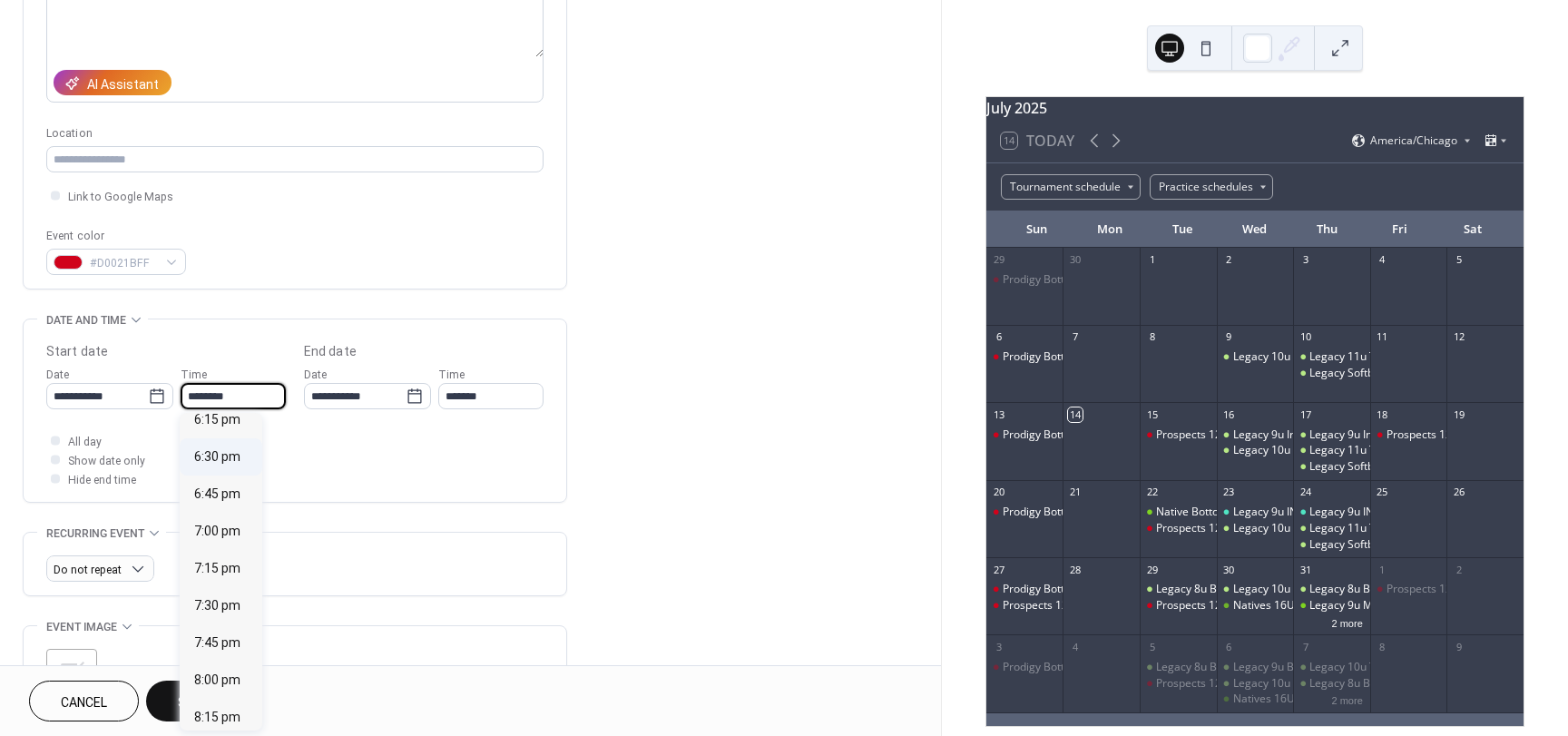 scroll, scrollTop: 2784, scrollLeft: 0, axis: vertical 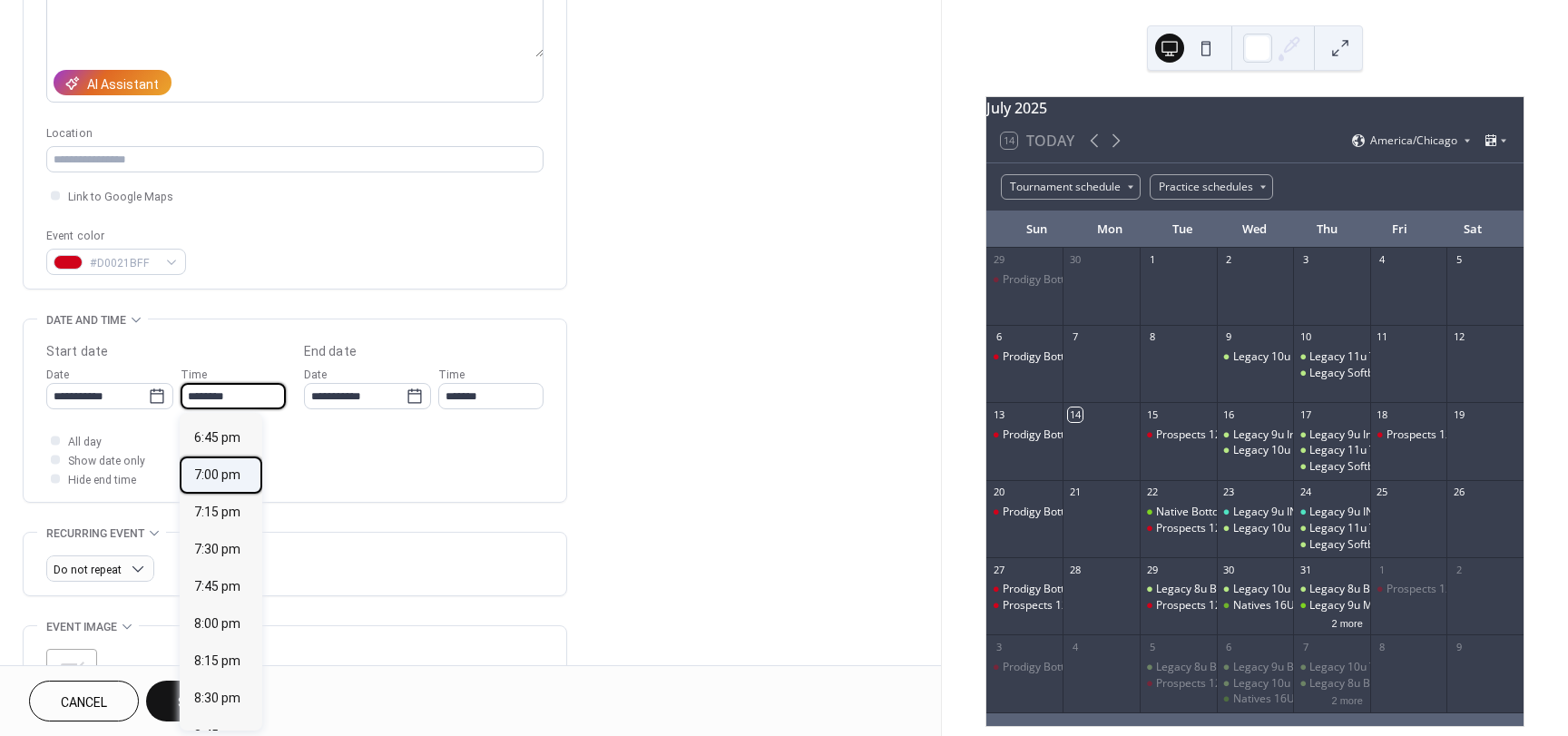 click on "7:00 pm" at bounding box center [217, 475] 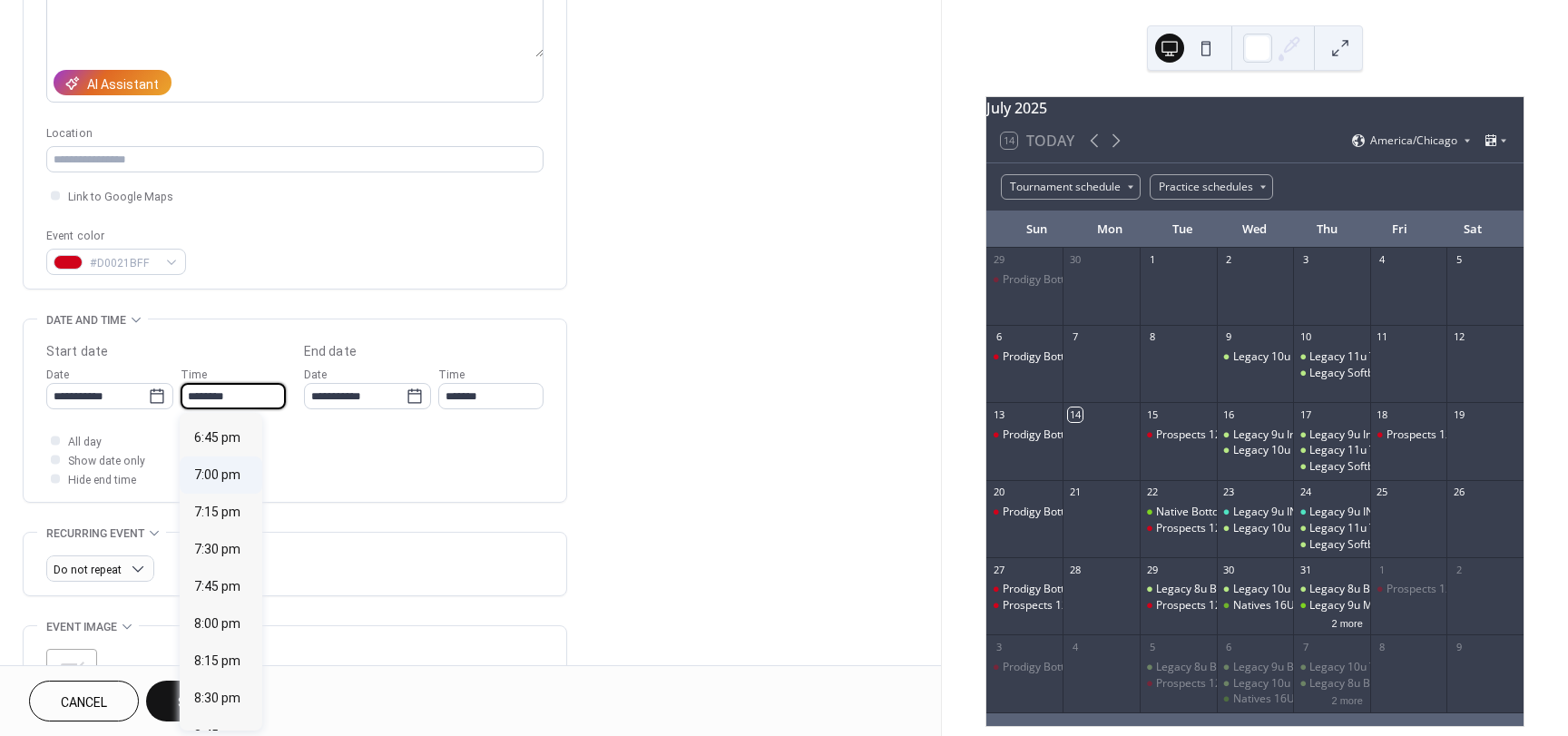 type on "*******" 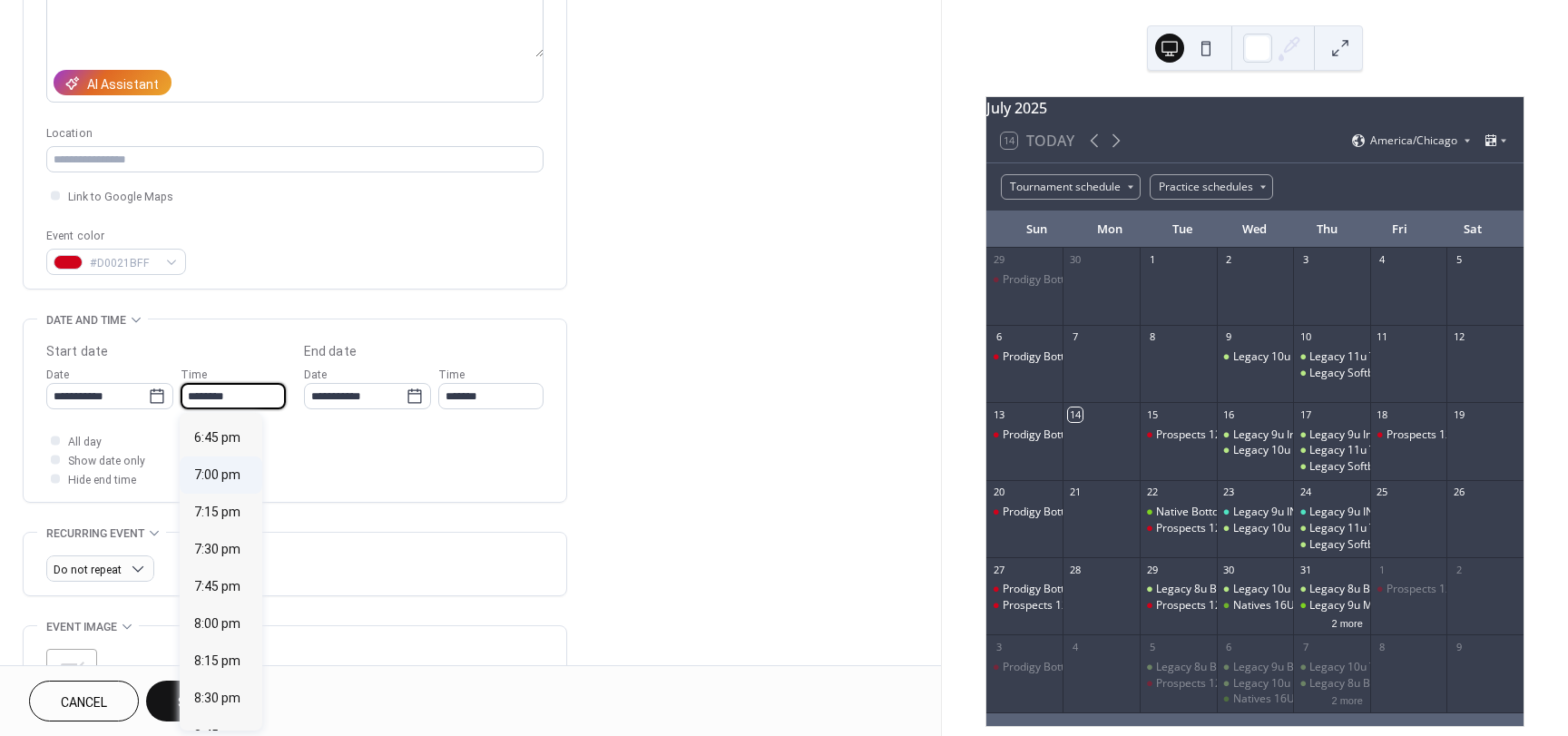 type on "*******" 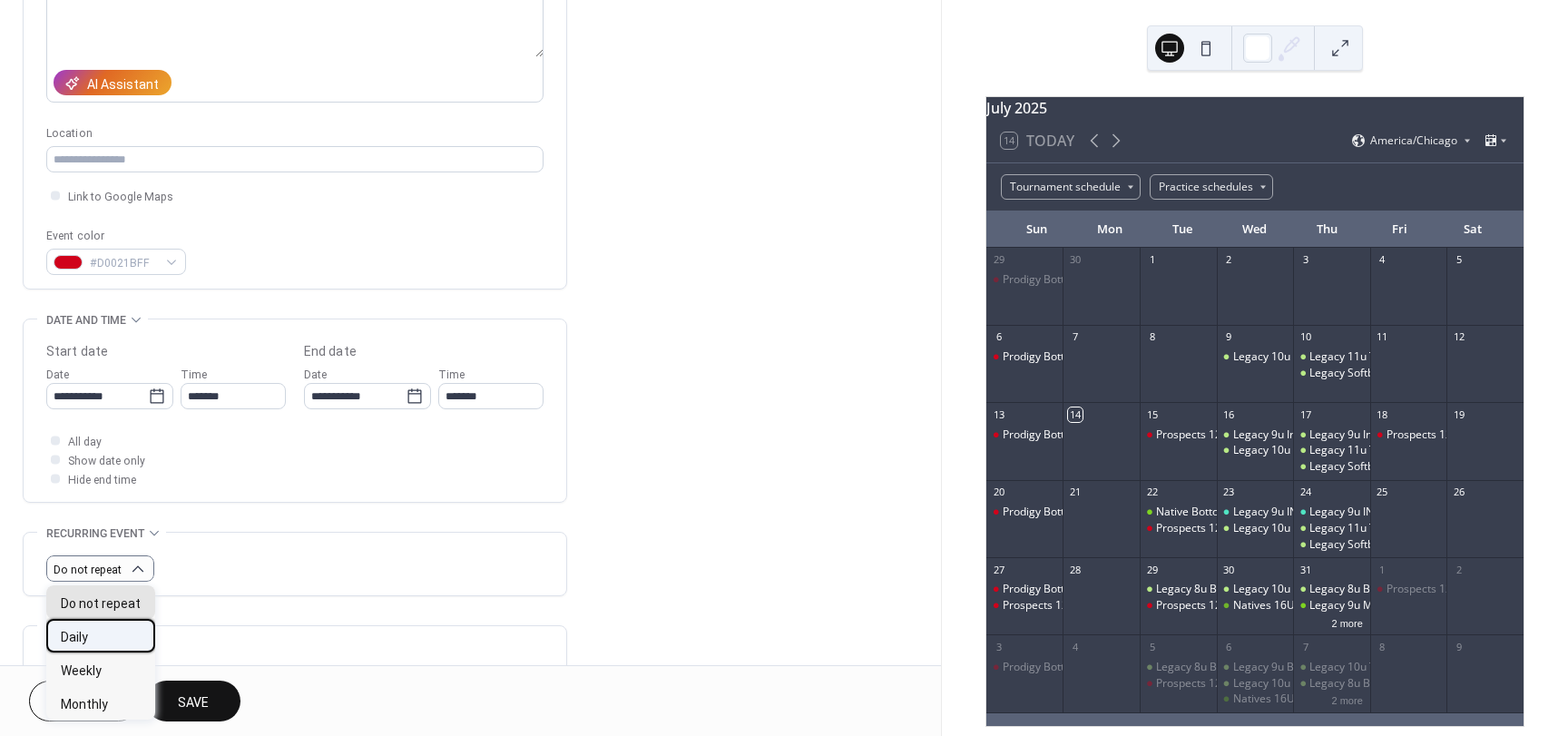 click on "Daily" at bounding box center (101, 635) 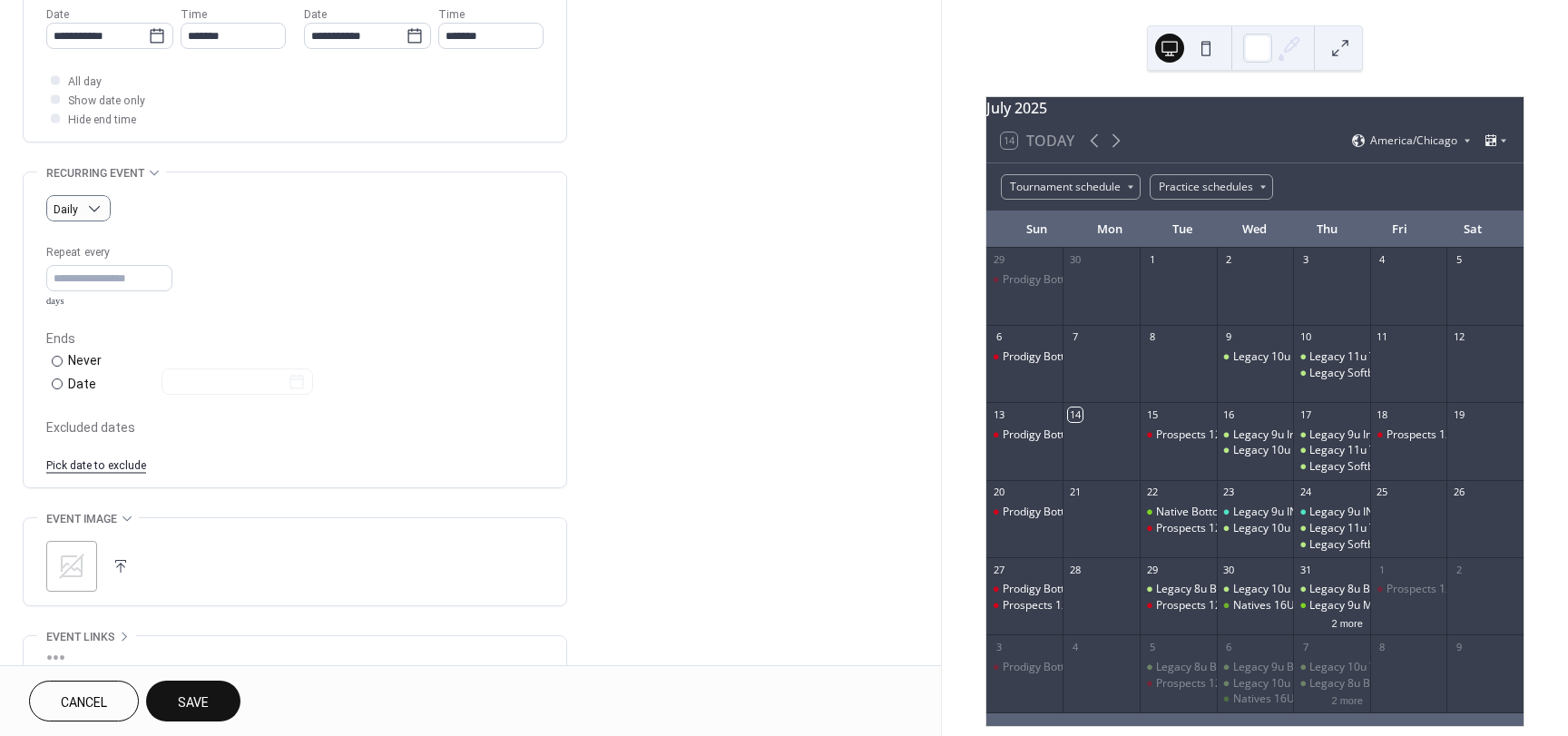 scroll, scrollTop: 635, scrollLeft: 0, axis: vertical 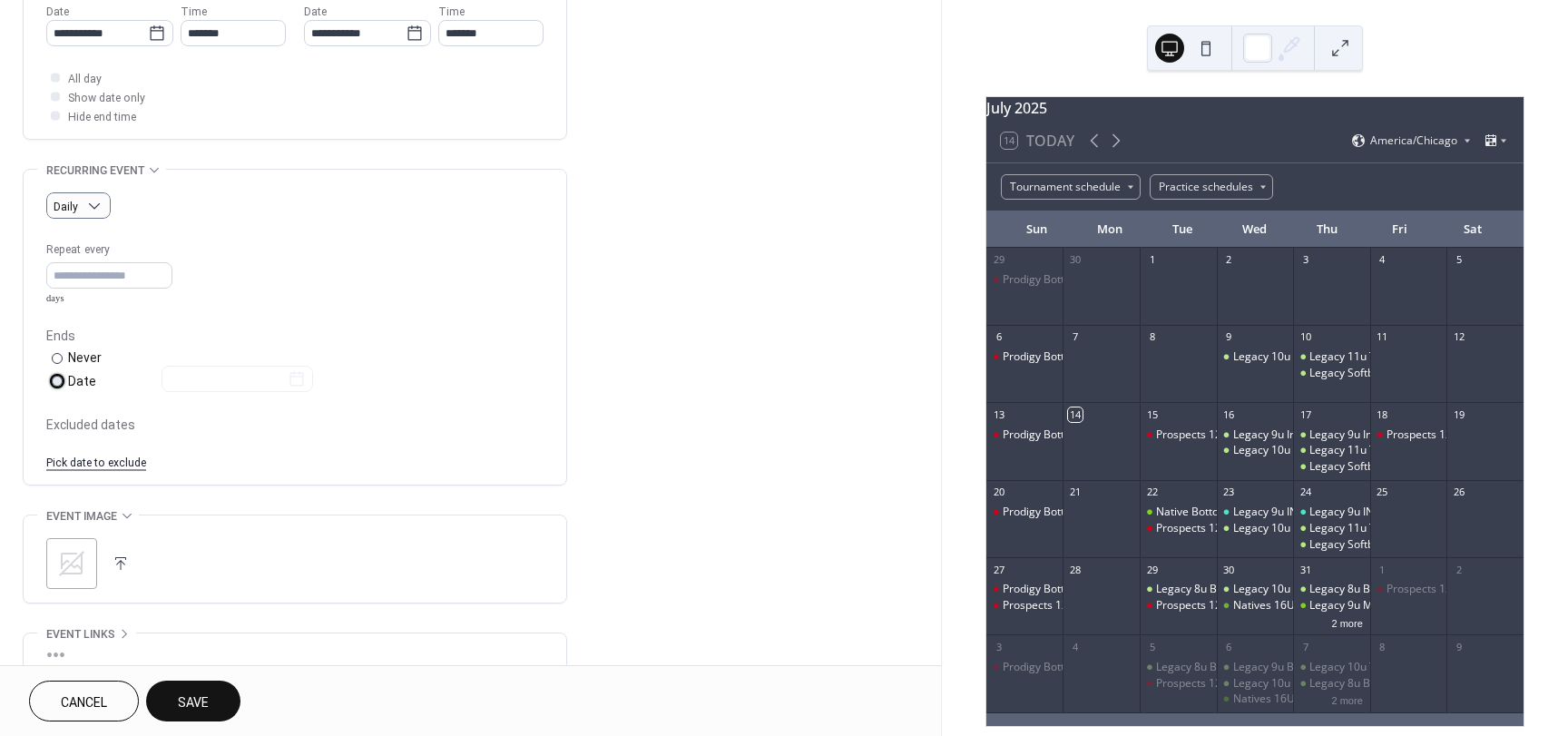 click on "​" at bounding box center [55, 380] 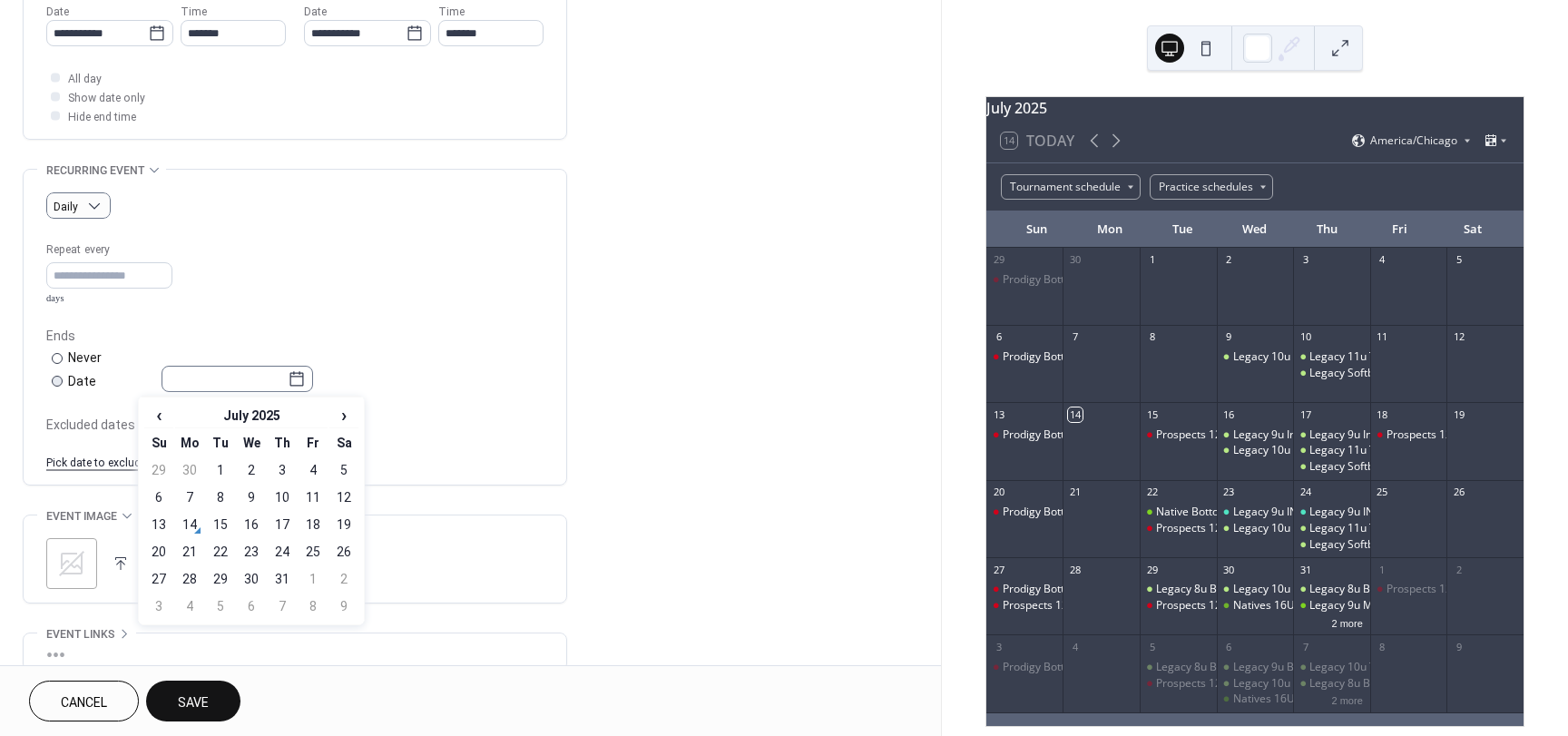 click 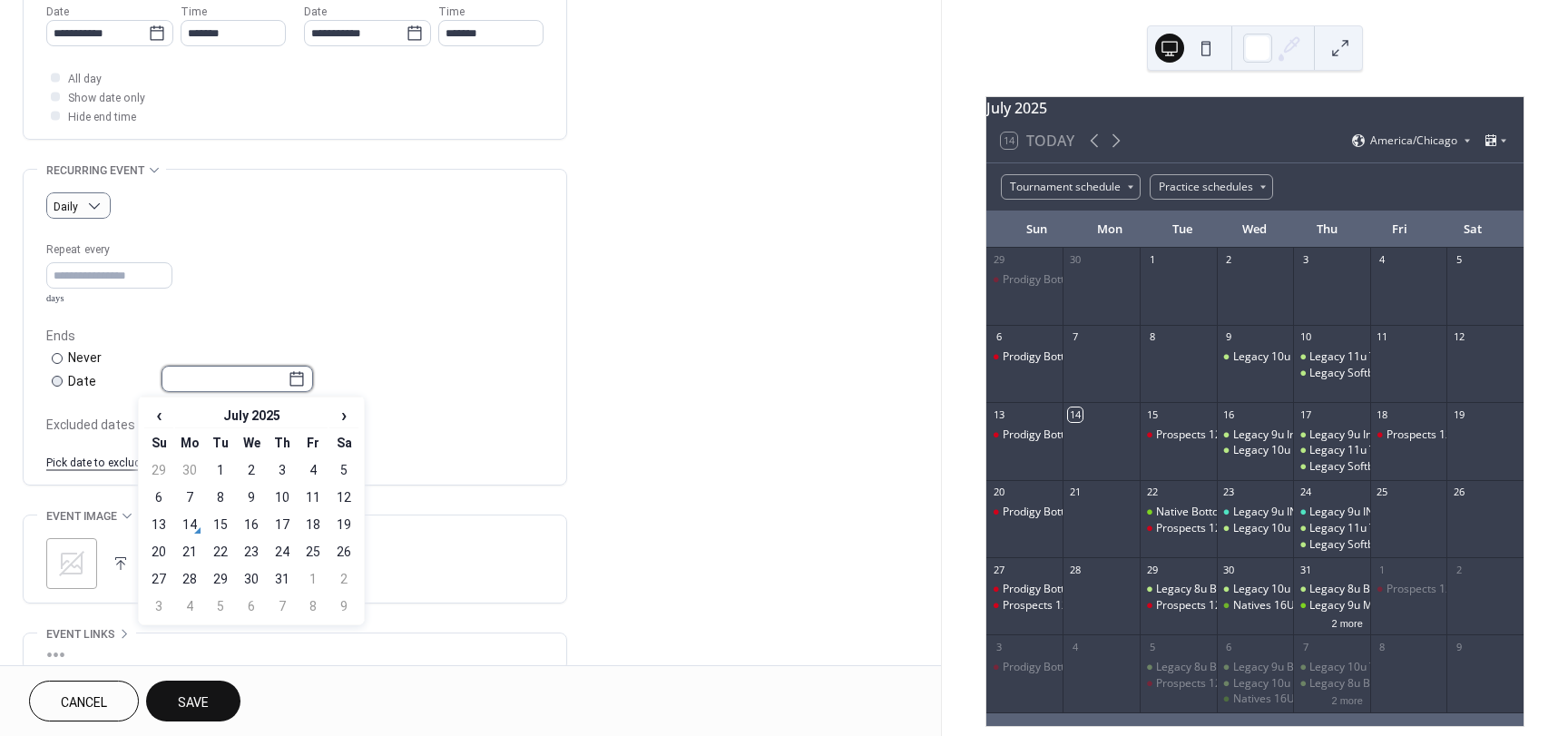 click at bounding box center [224, 378] 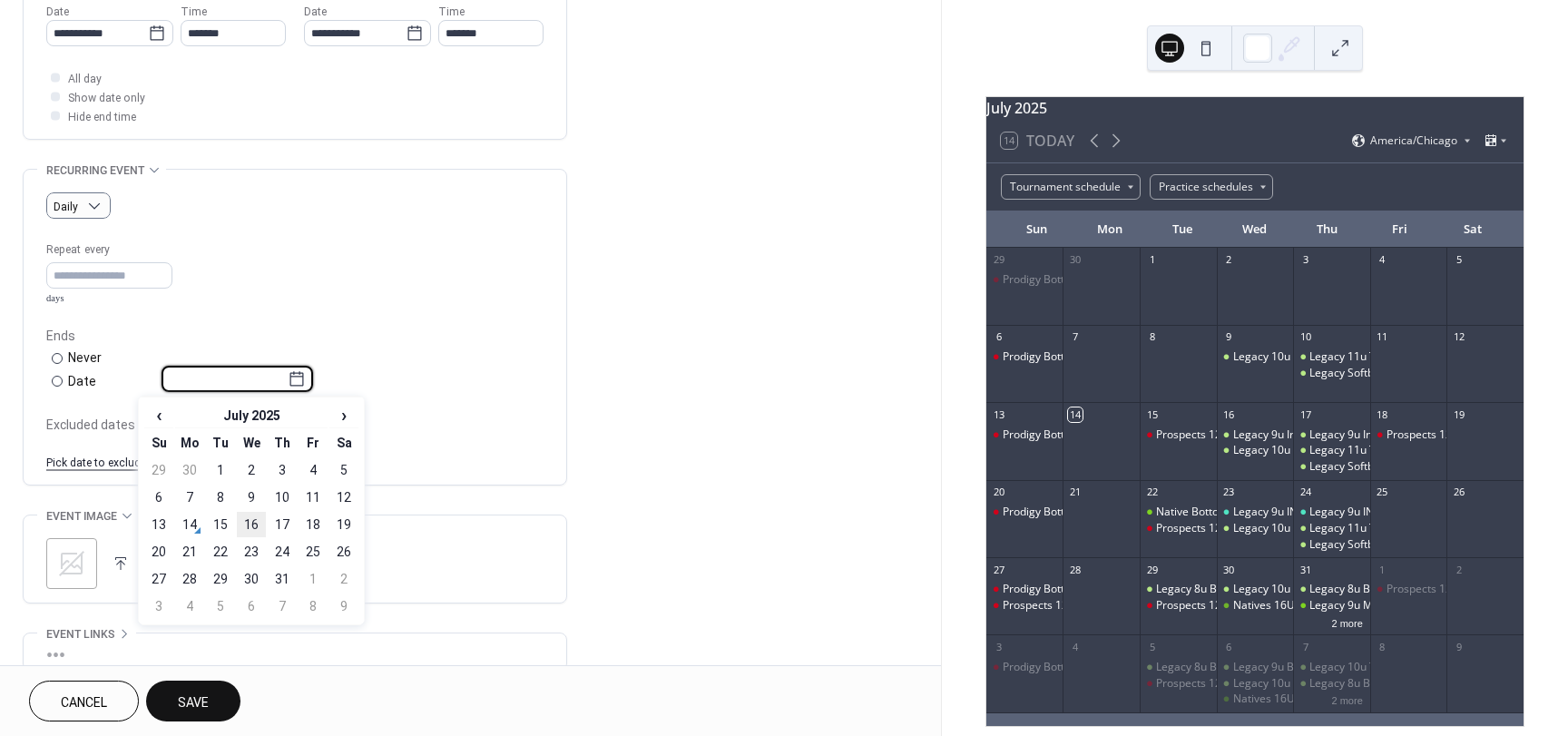 click on "16" at bounding box center [251, 525] 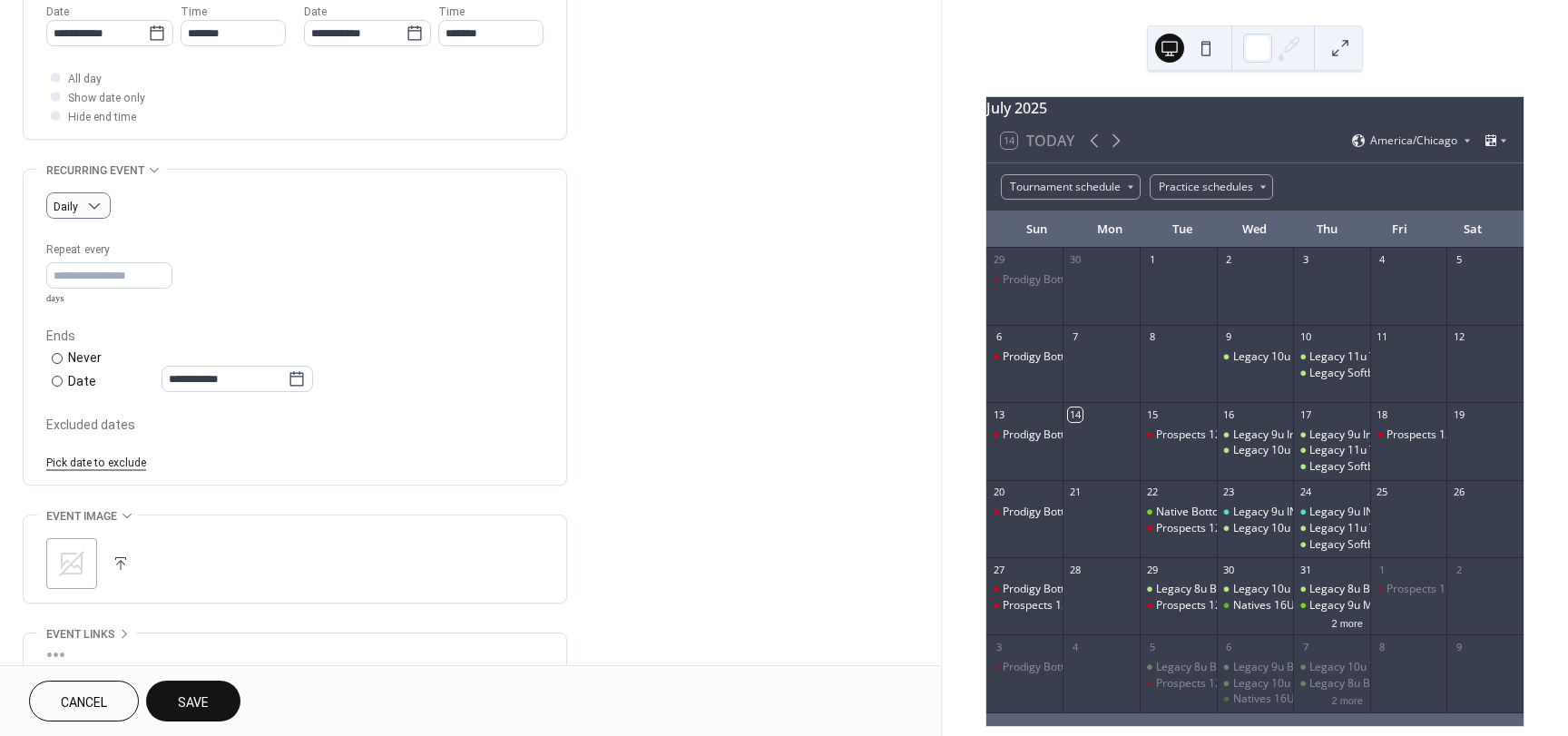 click on "Save" at bounding box center [193, 702] 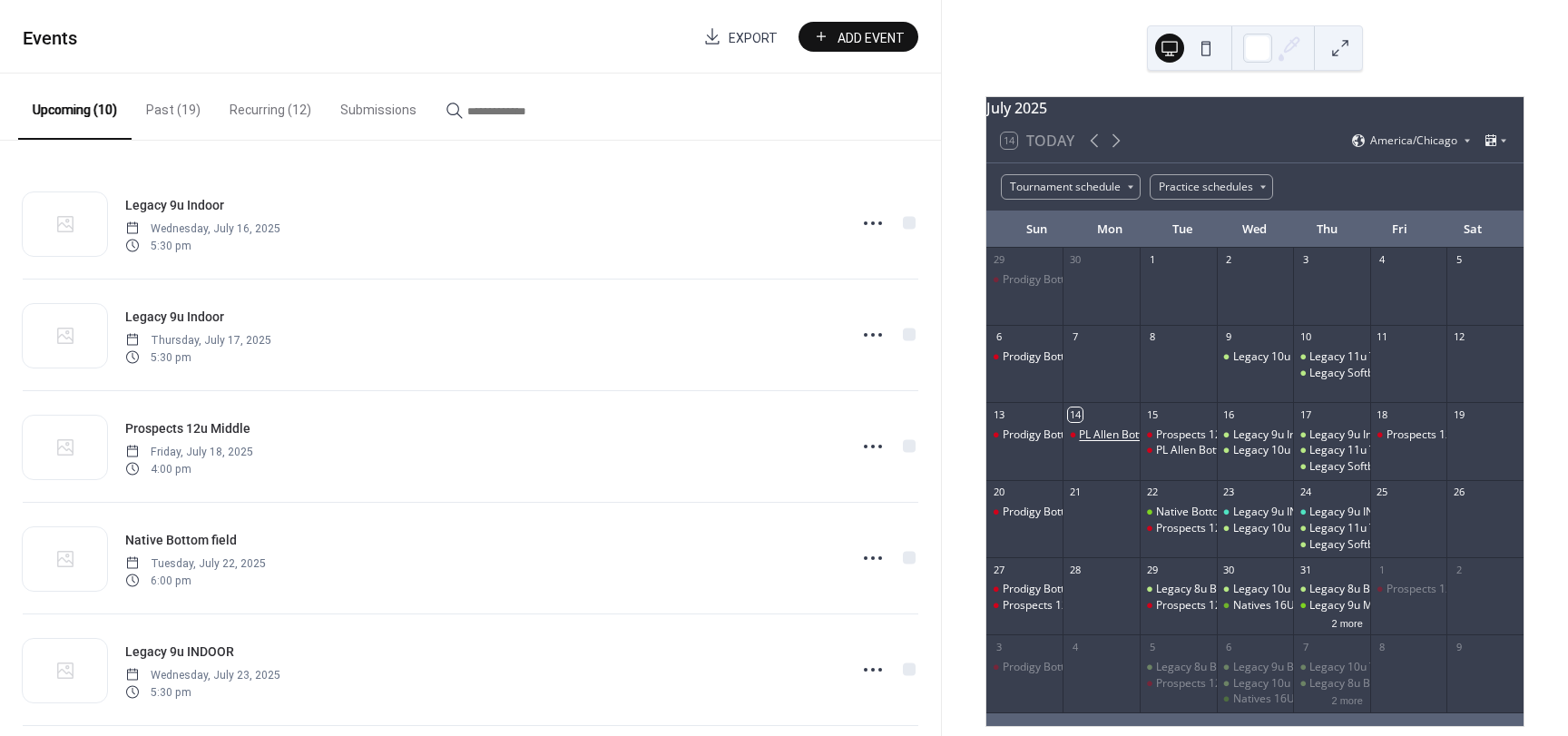 click on "PL Allen Bottom" at bounding box center (1119, 435) 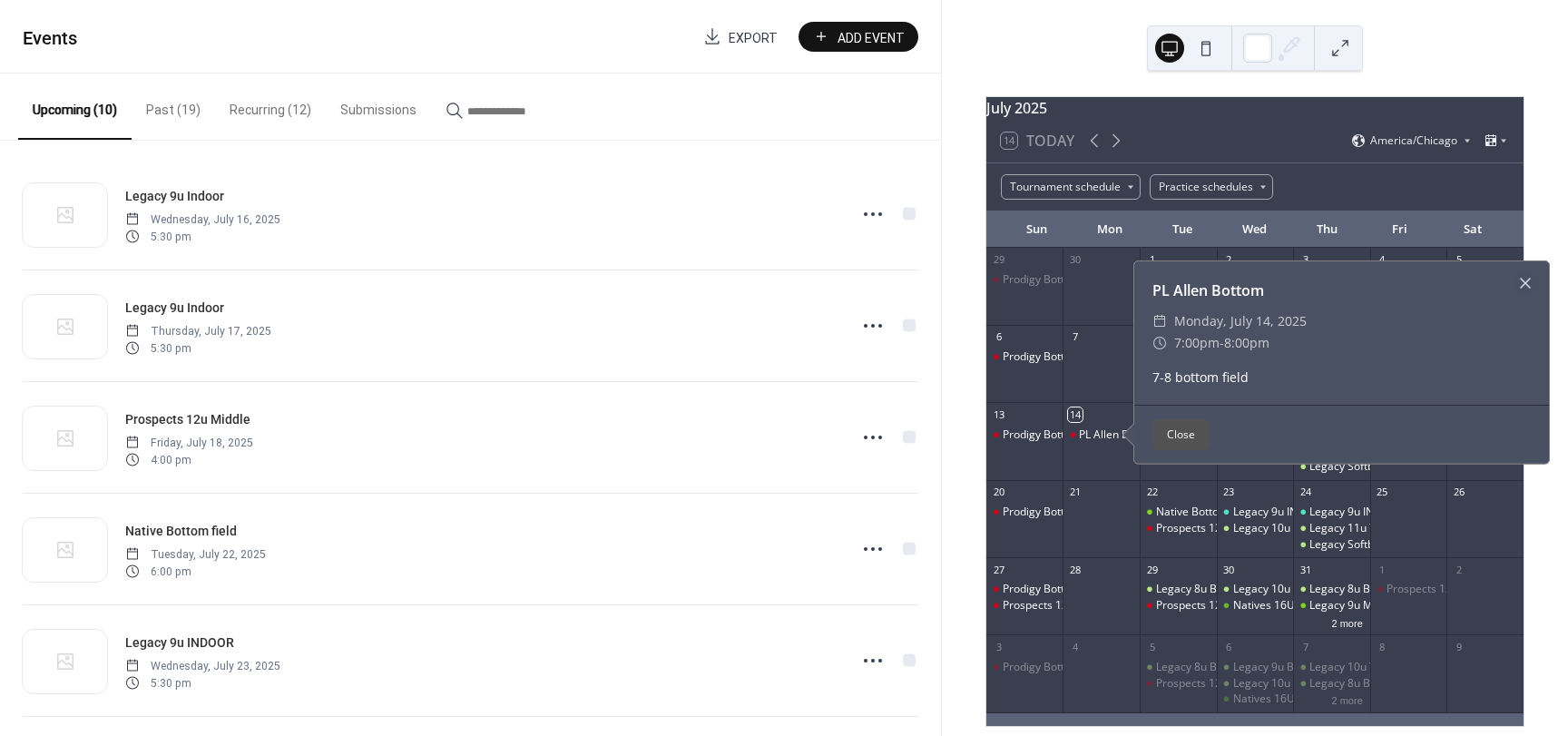 scroll, scrollTop: 0, scrollLeft: 0, axis: both 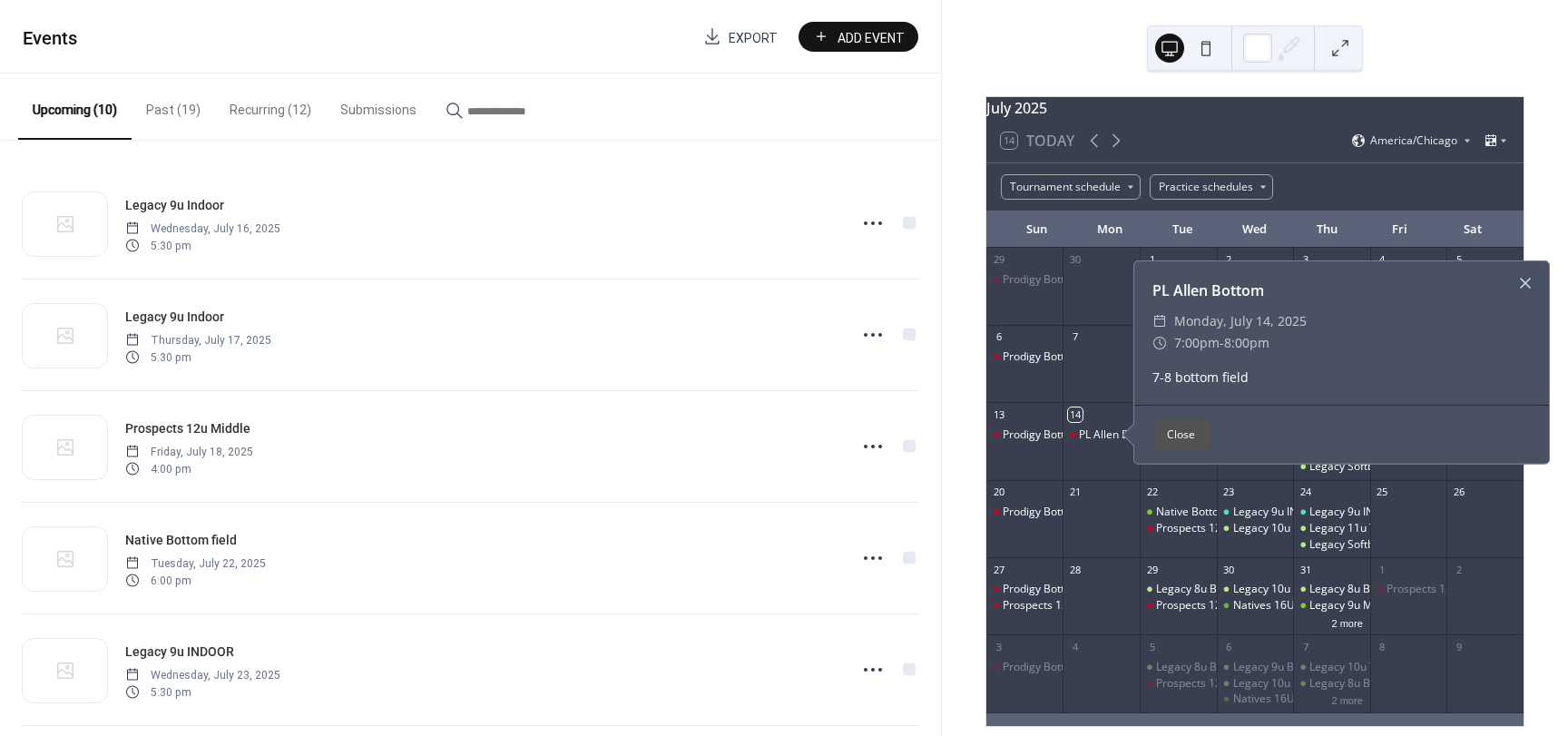 click on "Recurring (12)" at bounding box center (270, 105) 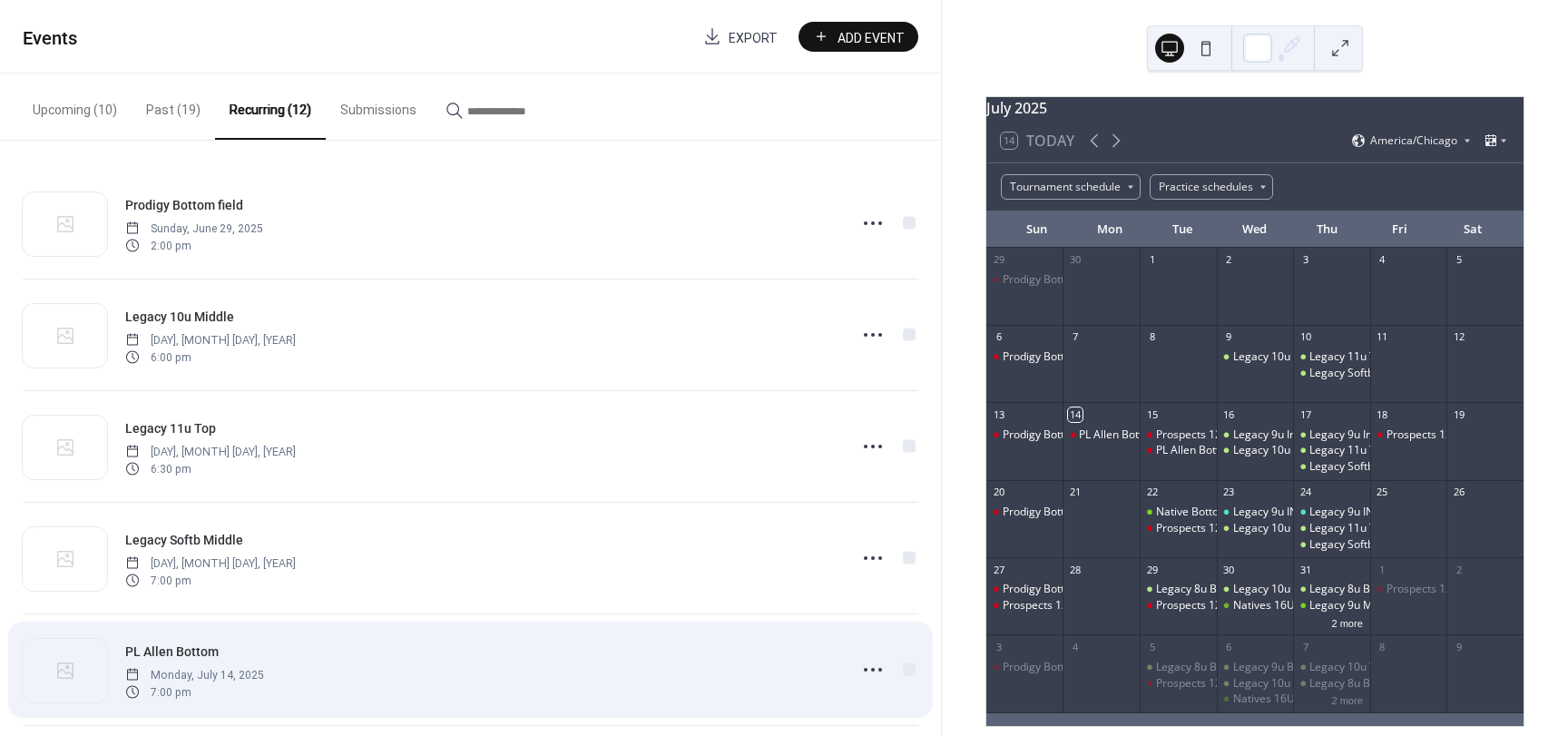 click on "PL Allen Bottom" at bounding box center (172, 652) 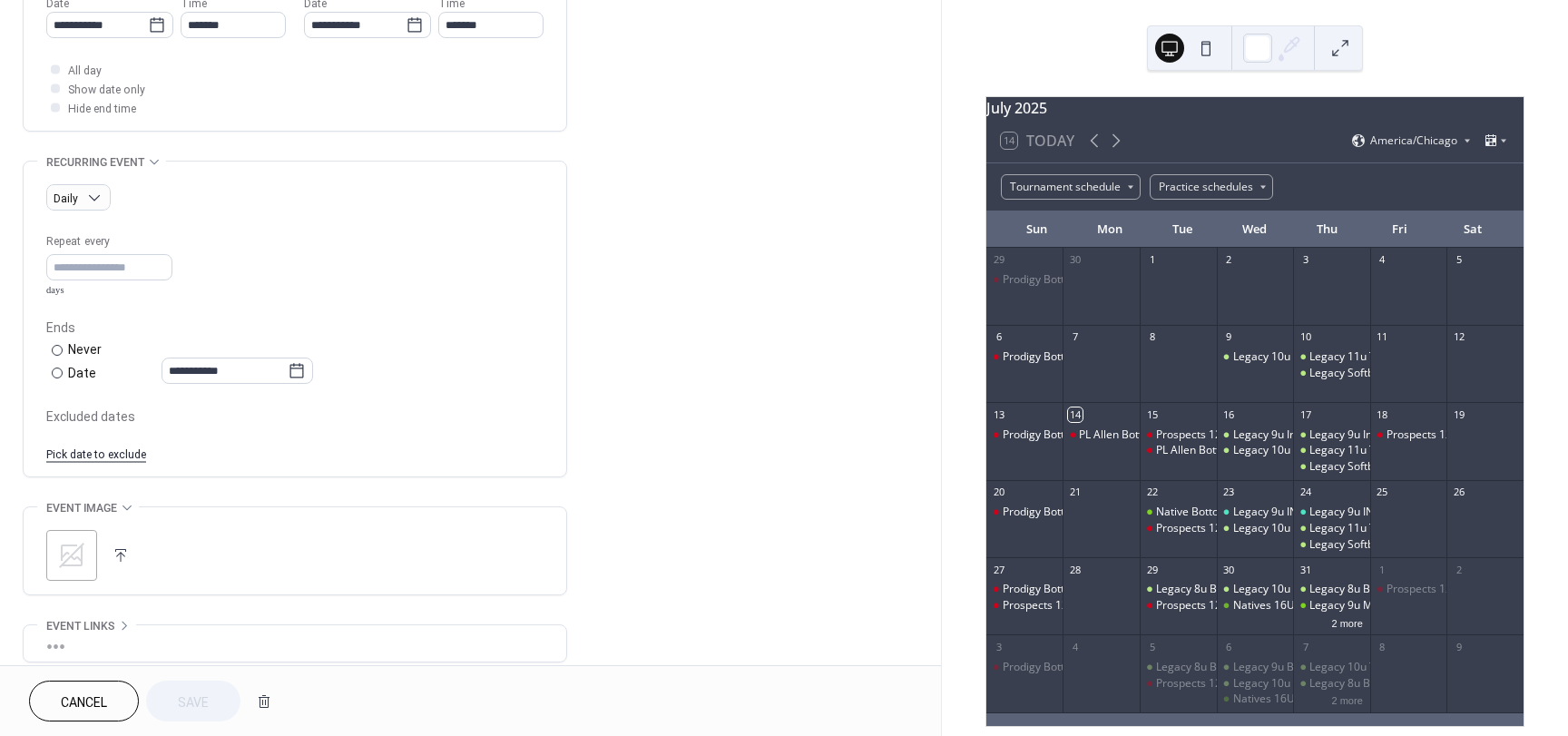 scroll, scrollTop: 726, scrollLeft: 0, axis: vertical 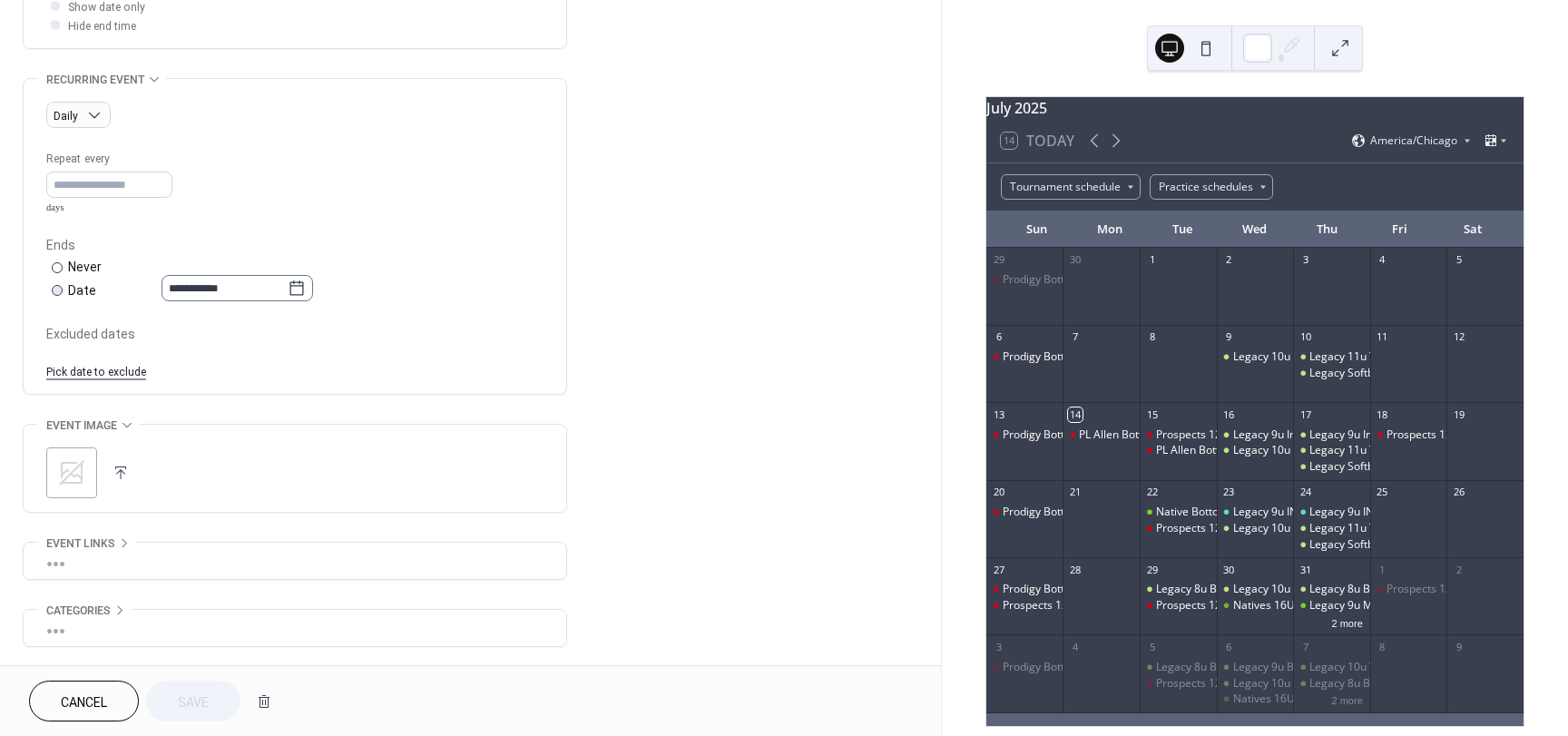 click 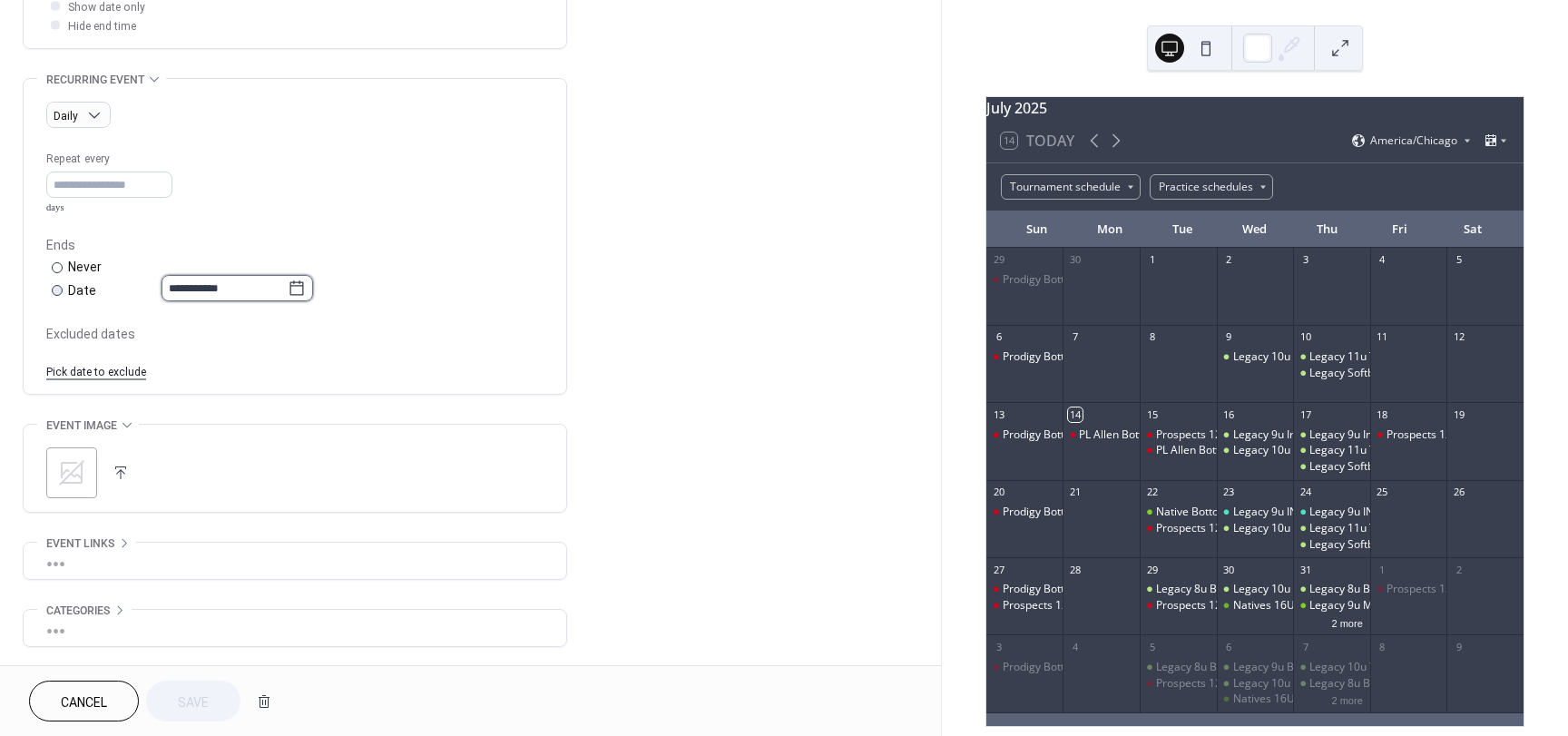 click on "**********" at bounding box center [224, 288] 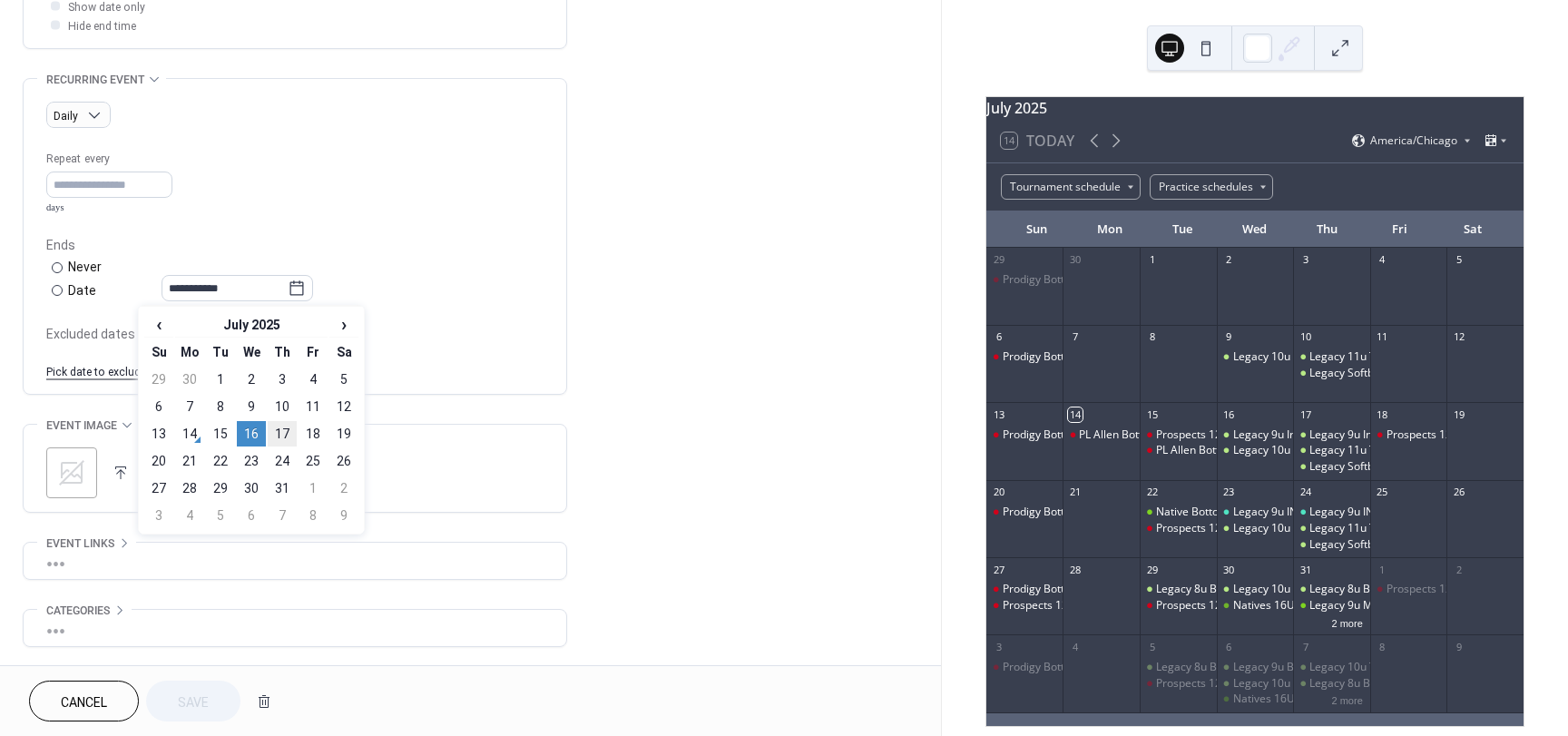 click on "17" at bounding box center [282, 434] 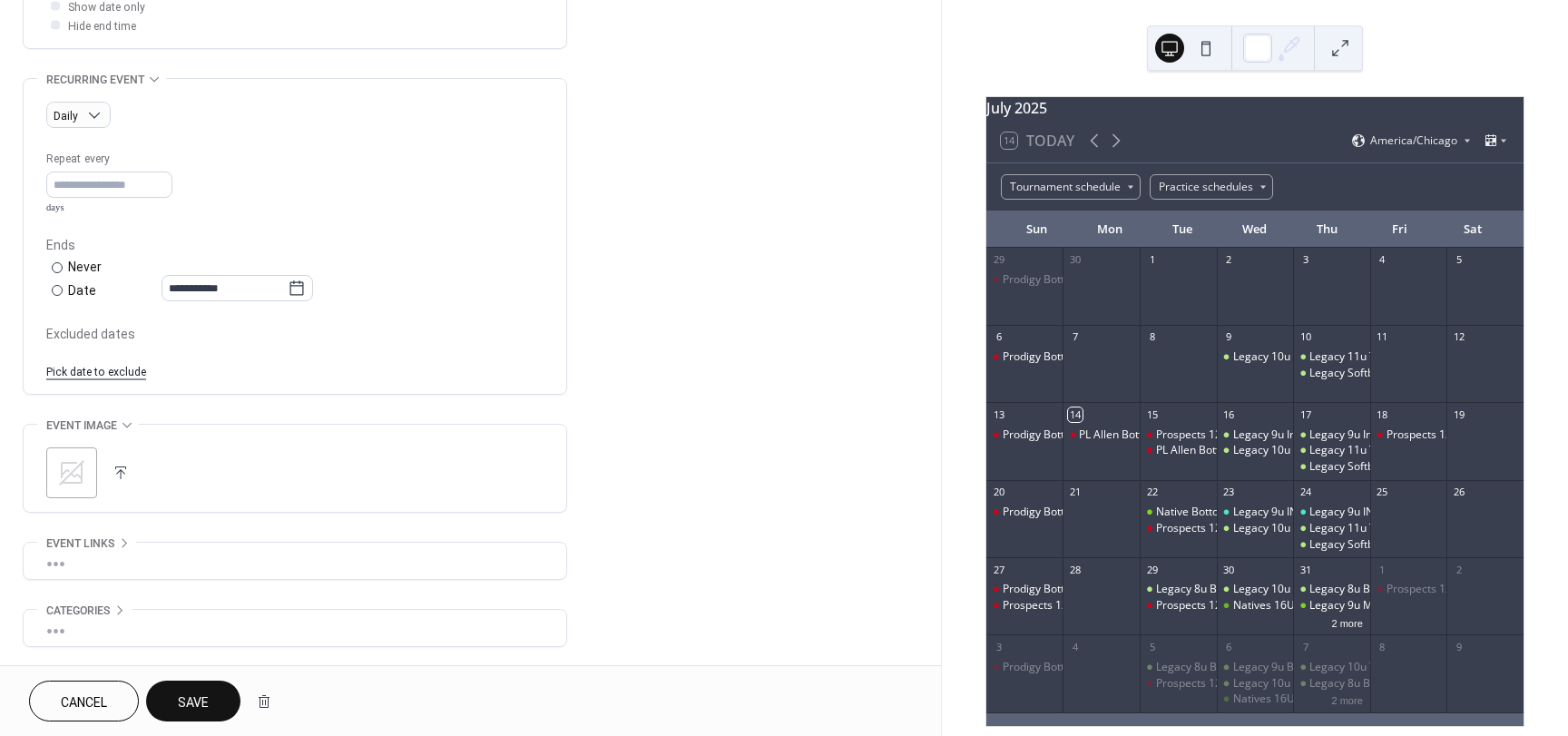 click on "Save" at bounding box center [193, 702] 